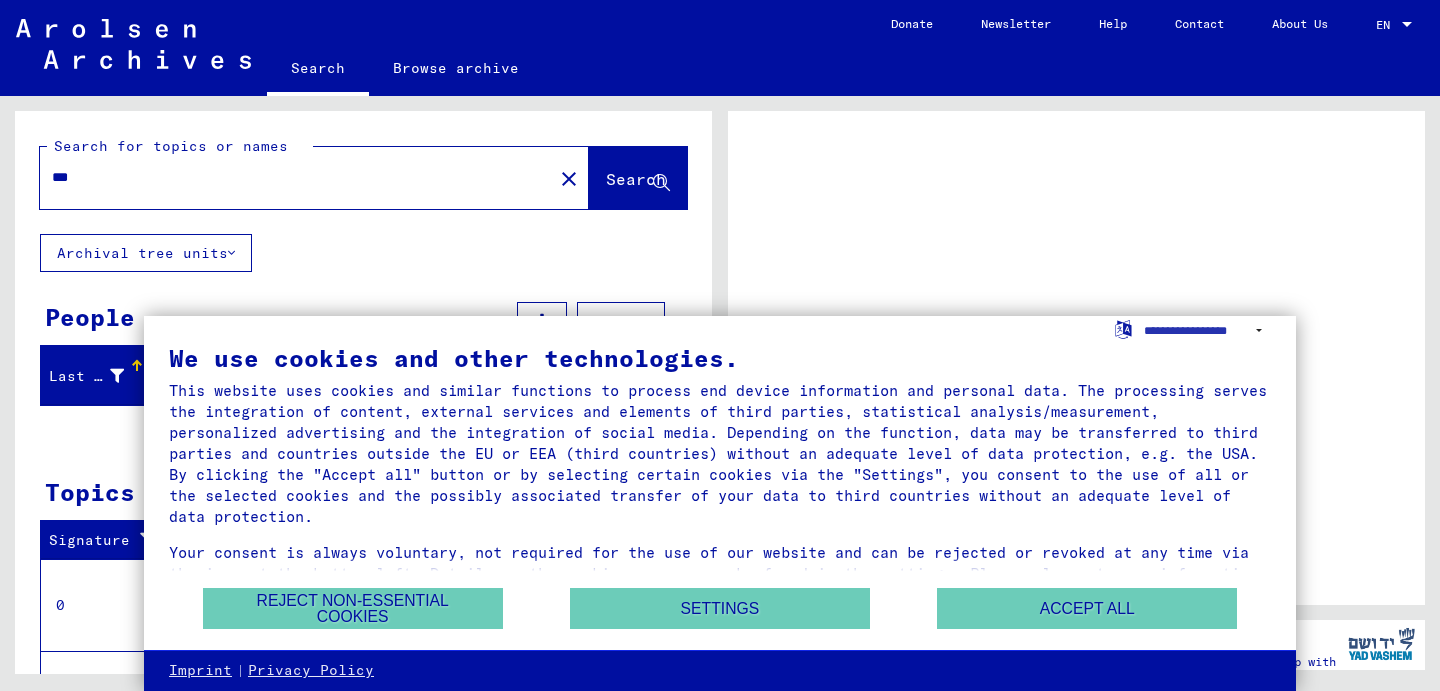 scroll, scrollTop: 0, scrollLeft: 0, axis: both 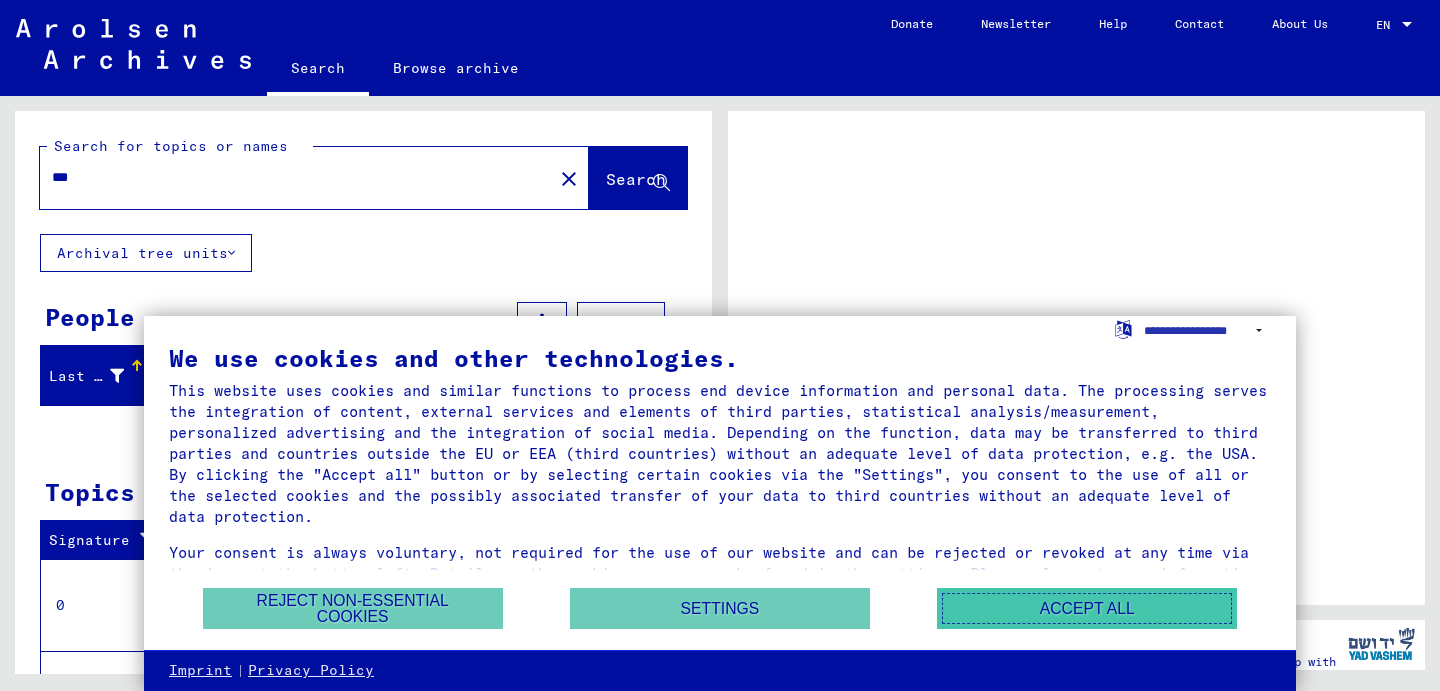 click on "Accept all" at bounding box center [1087, 608] 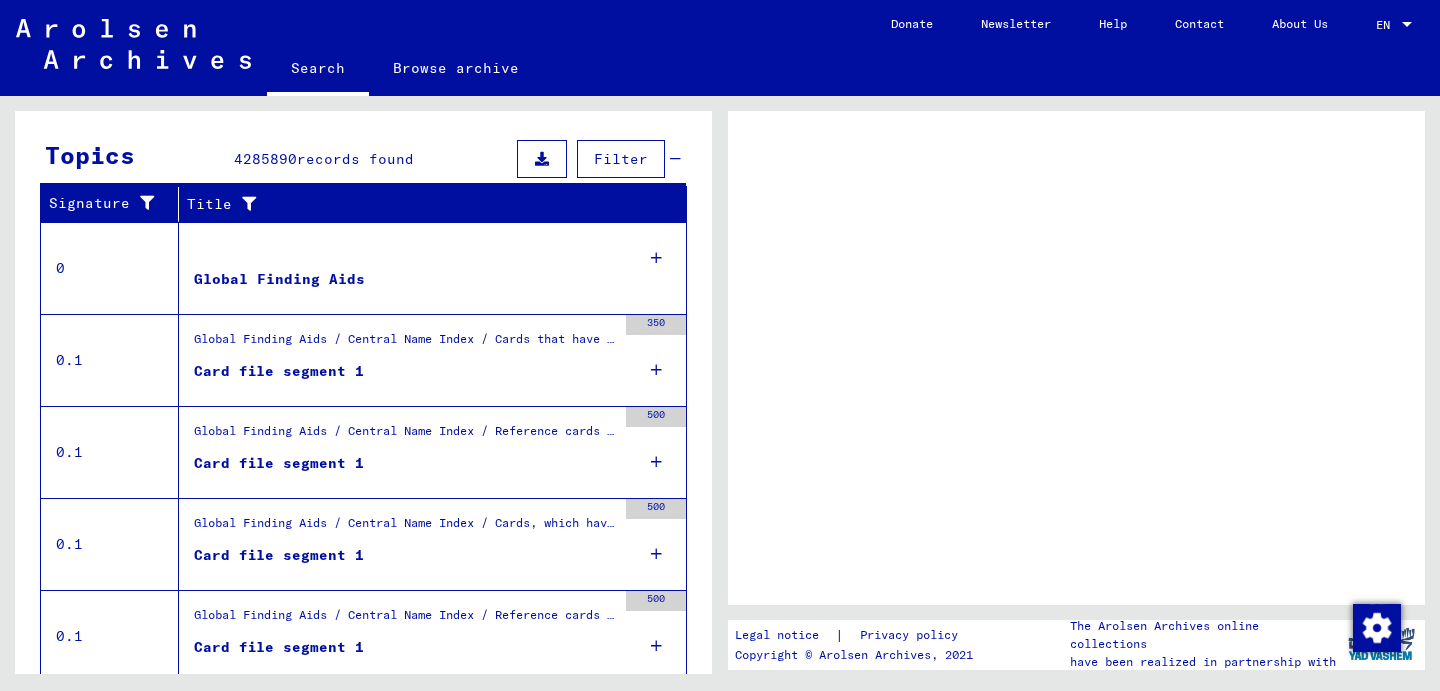 scroll, scrollTop: 404, scrollLeft: 0, axis: vertical 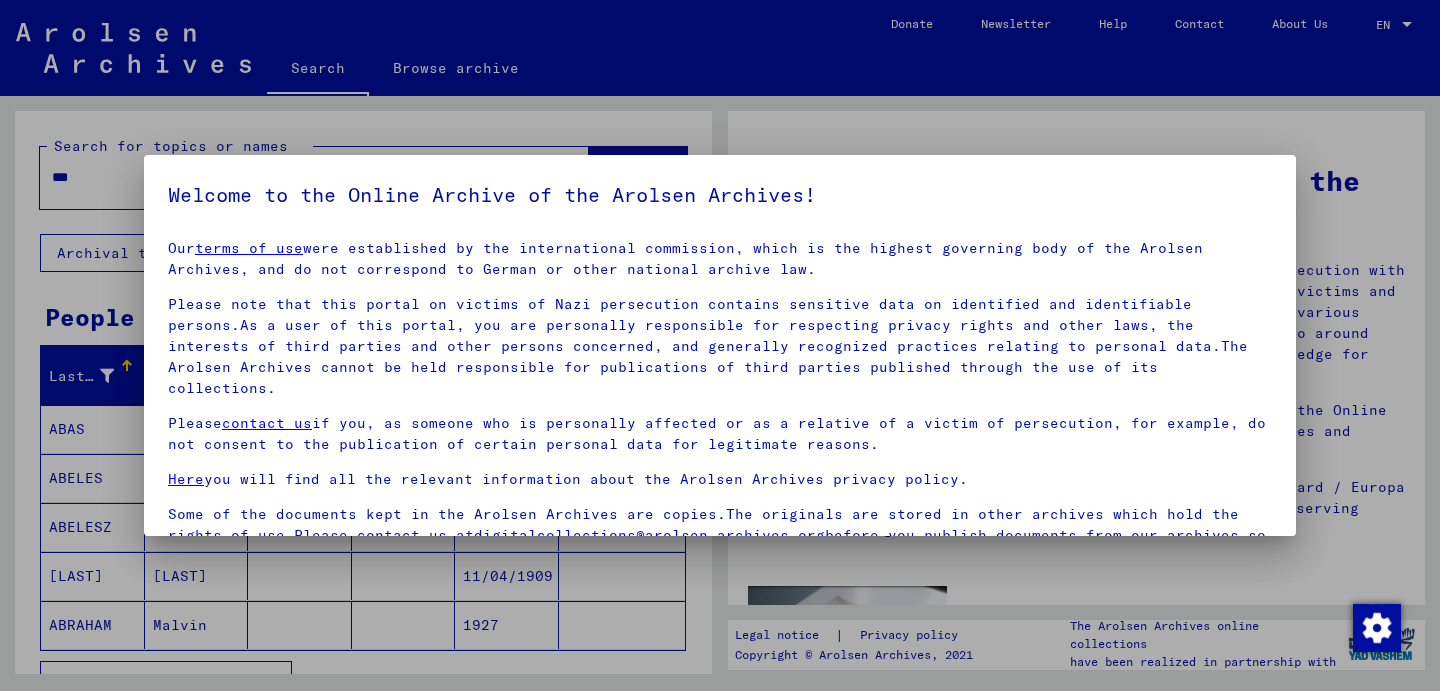 click at bounding box center (720, 345) 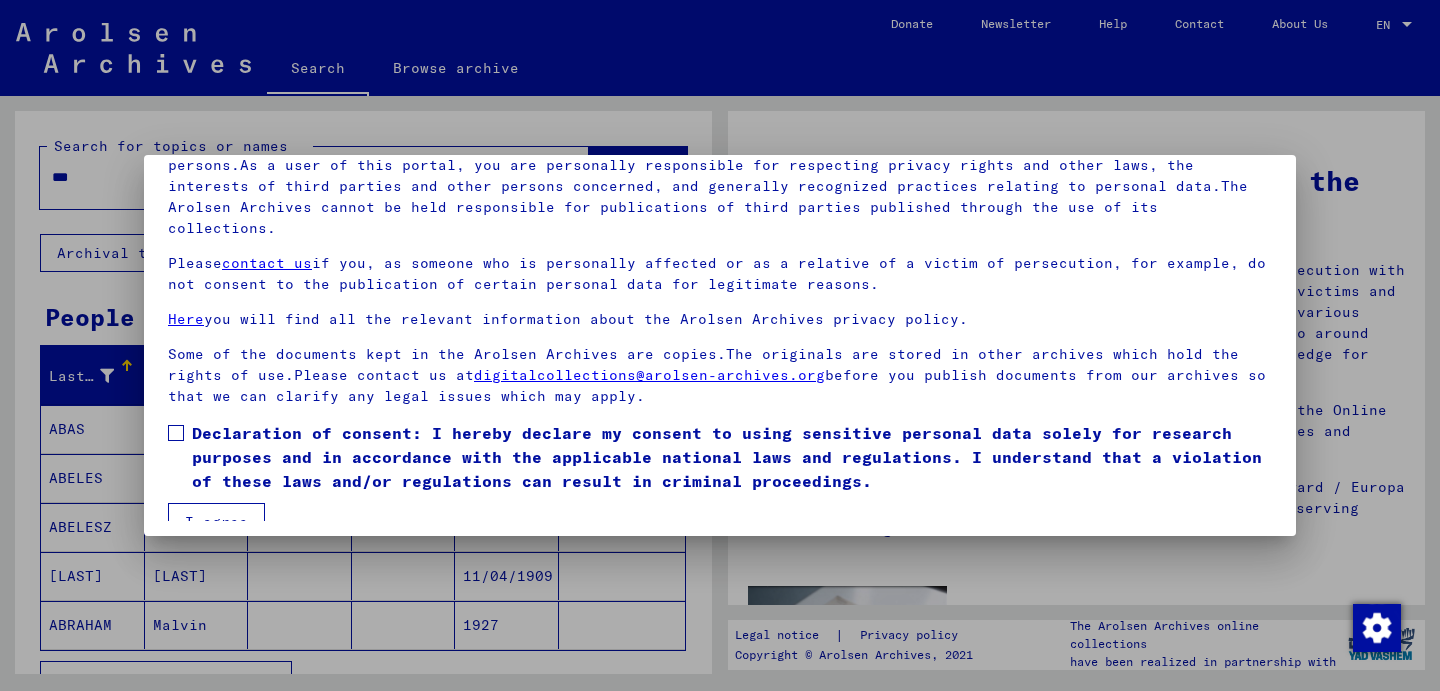 scroll, scrollTop: 169, scrollLeft: 0, axis: vertical 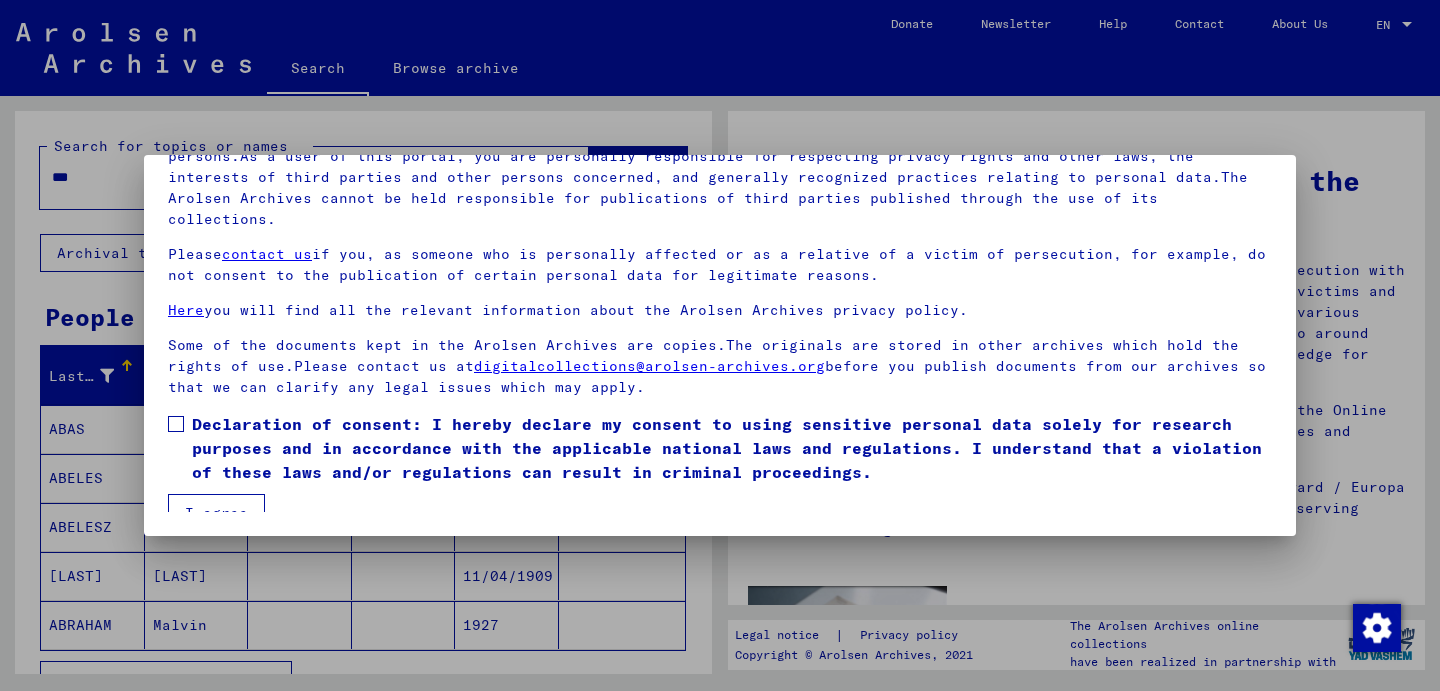 click at bounding box center (176, 424) 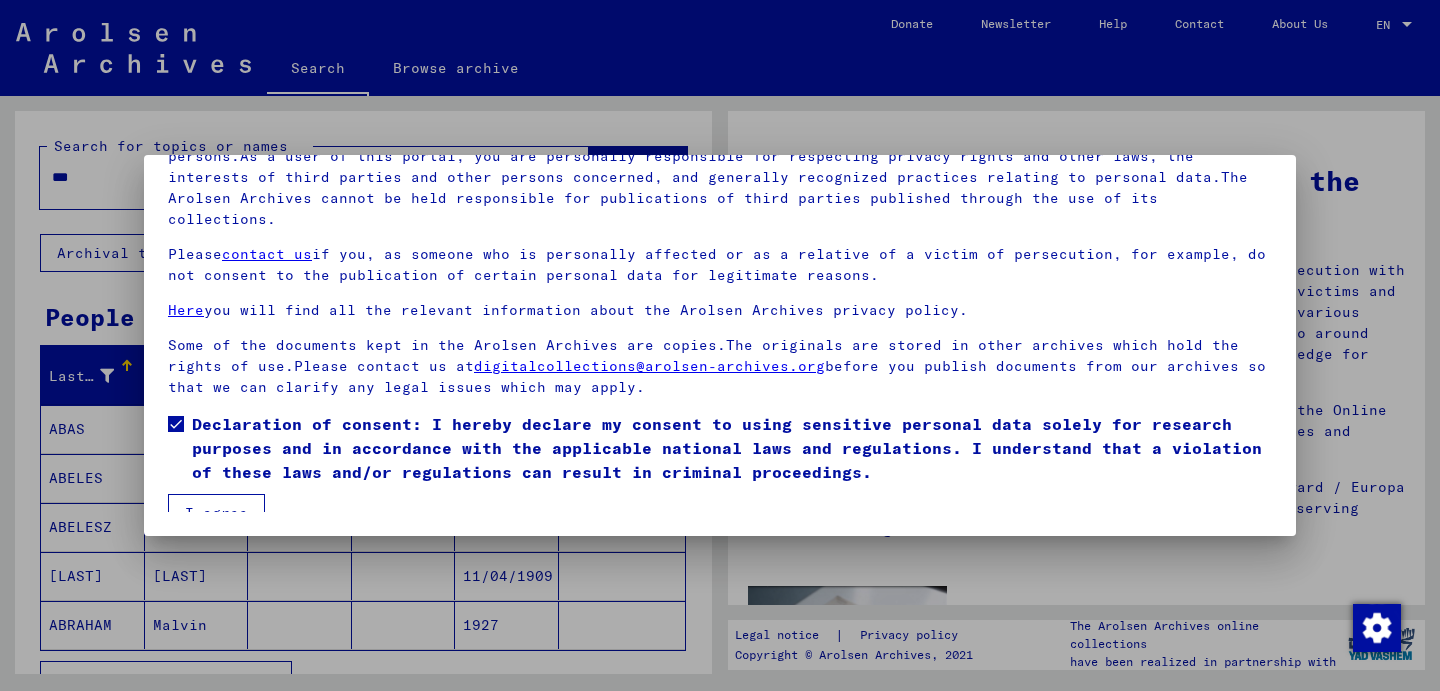 click on "I agree" at bounding box center (216, 513) 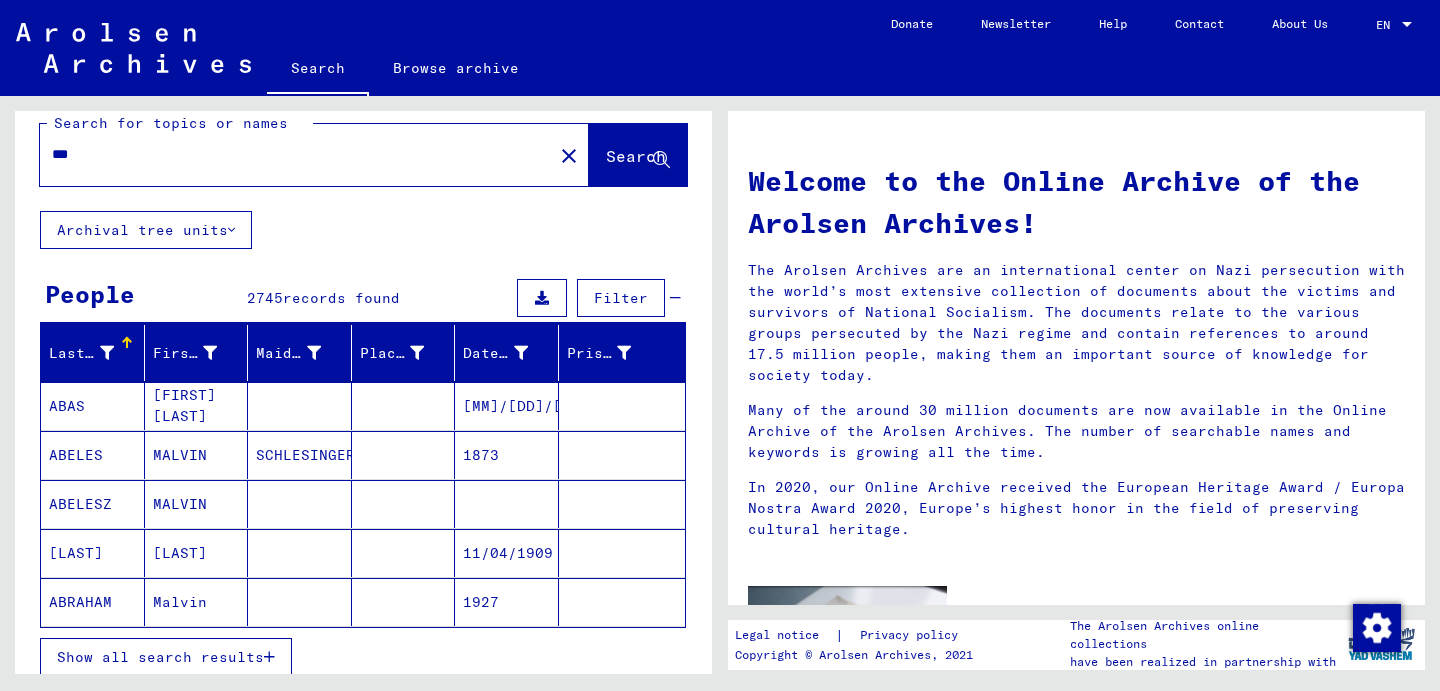 scroll, scrollTop: 0, scrollLeft: 0, axis: both 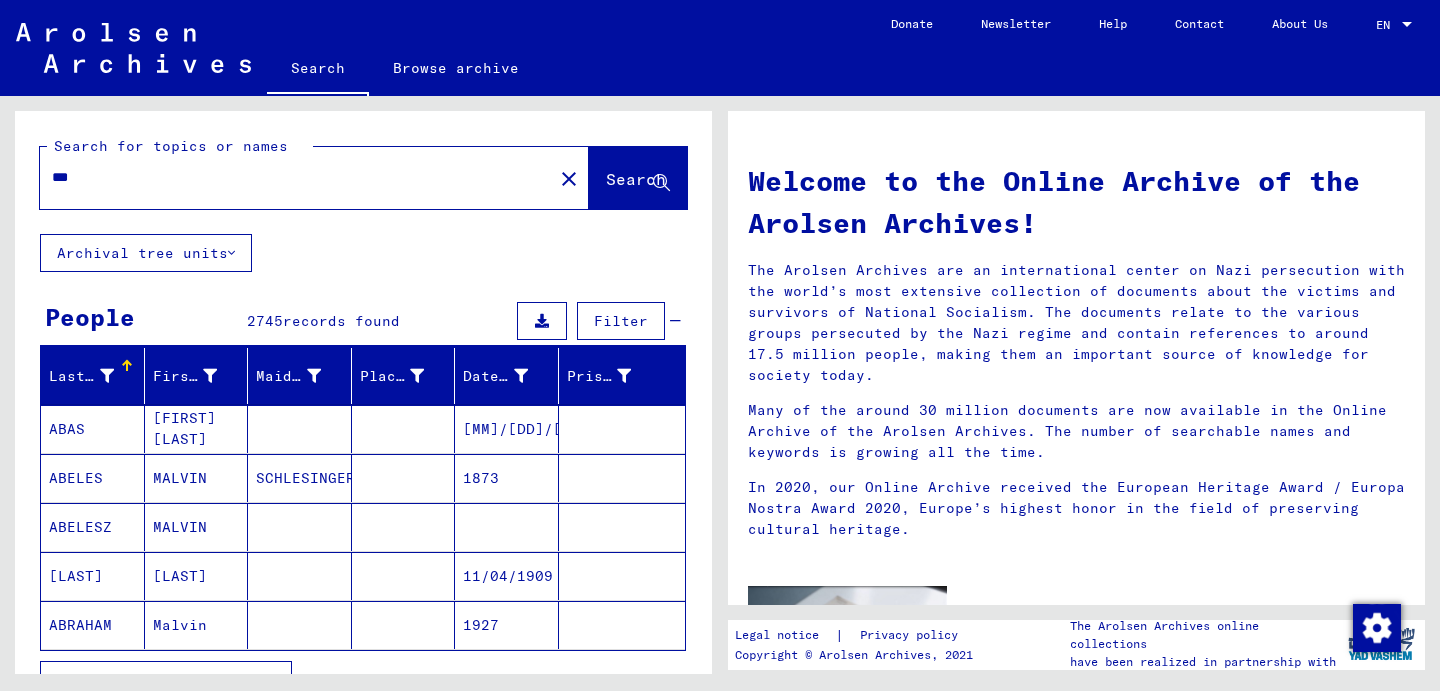 click on "***" at bounding box center (290, 177) 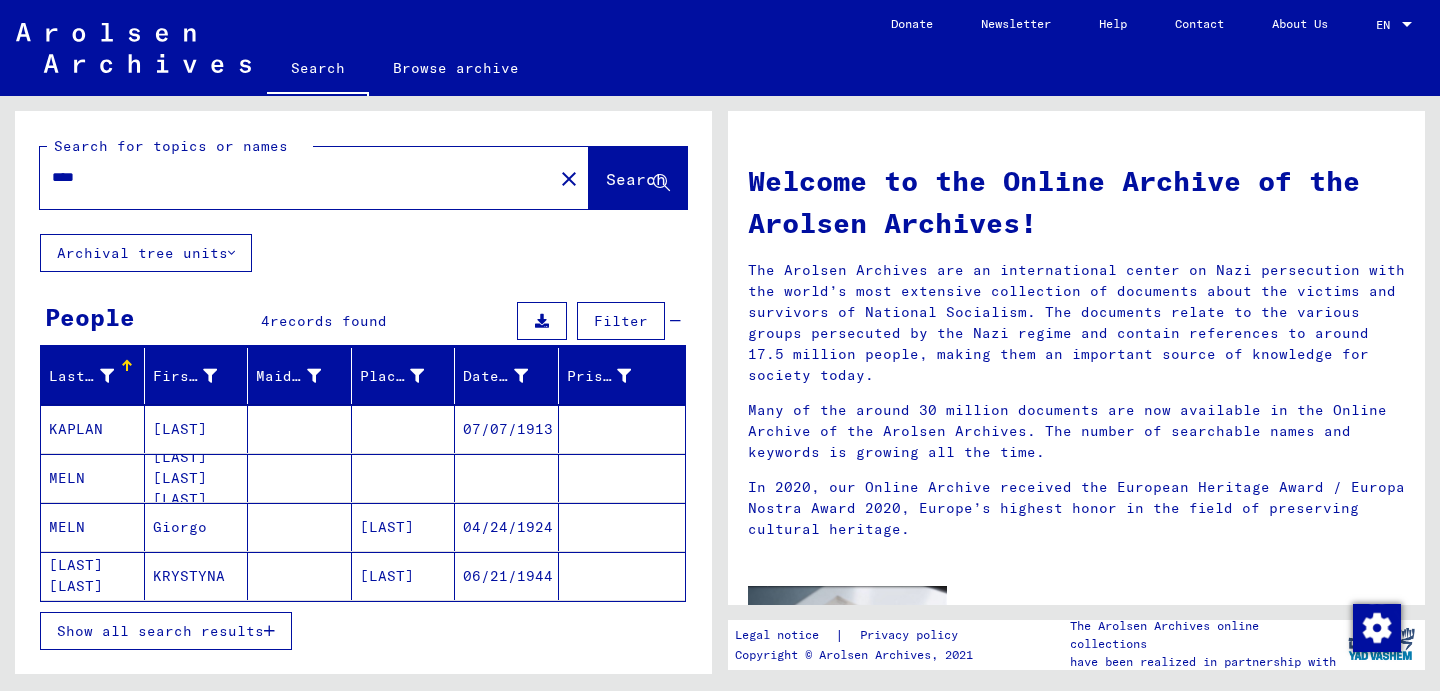 click on "****" at bounding box center [290, 177] 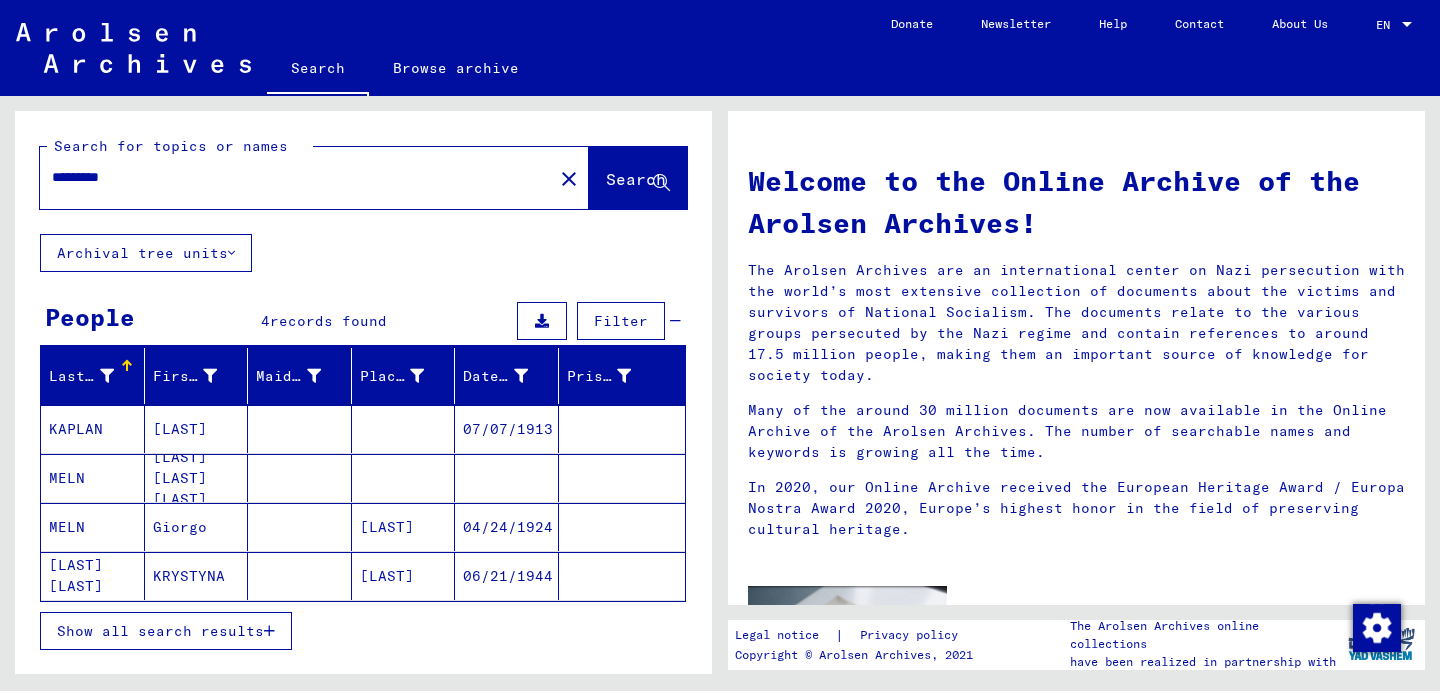 type on "*********" 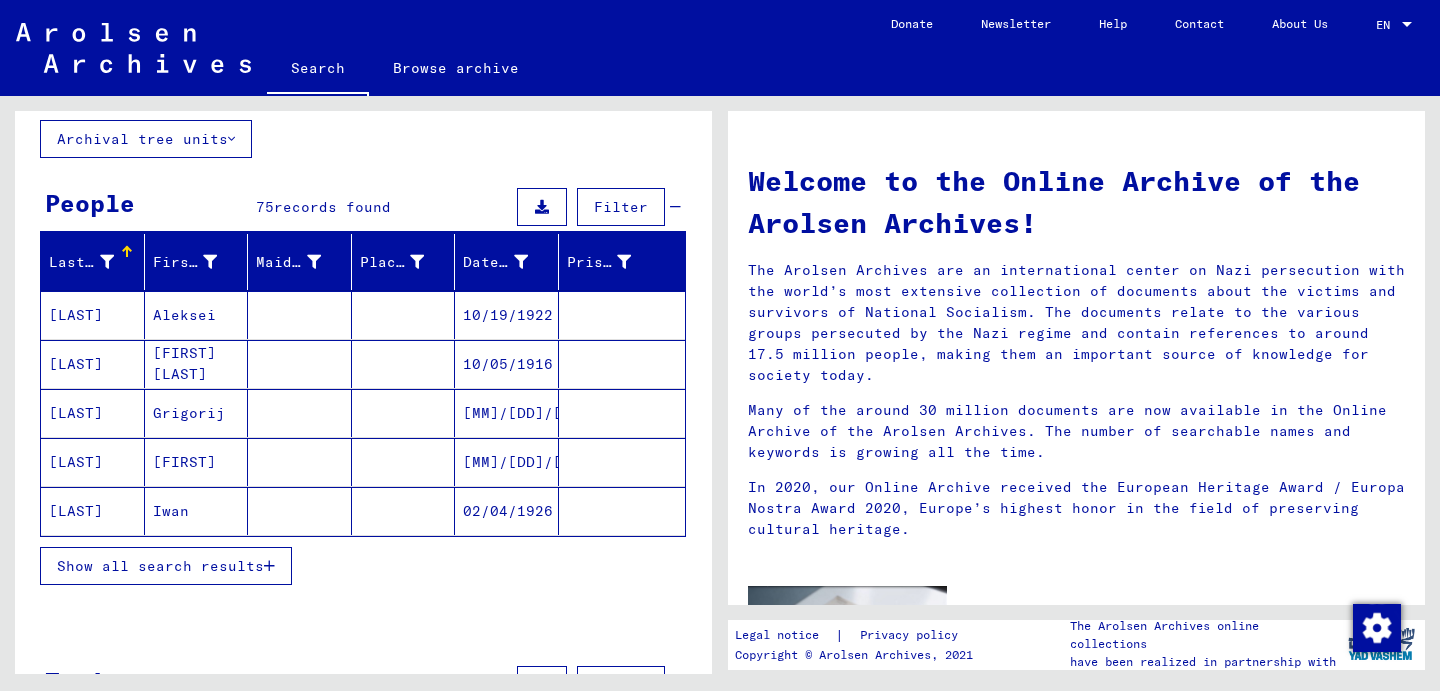 scroll, scrollTop: 130, scrollLeft: 0, axis: vertical 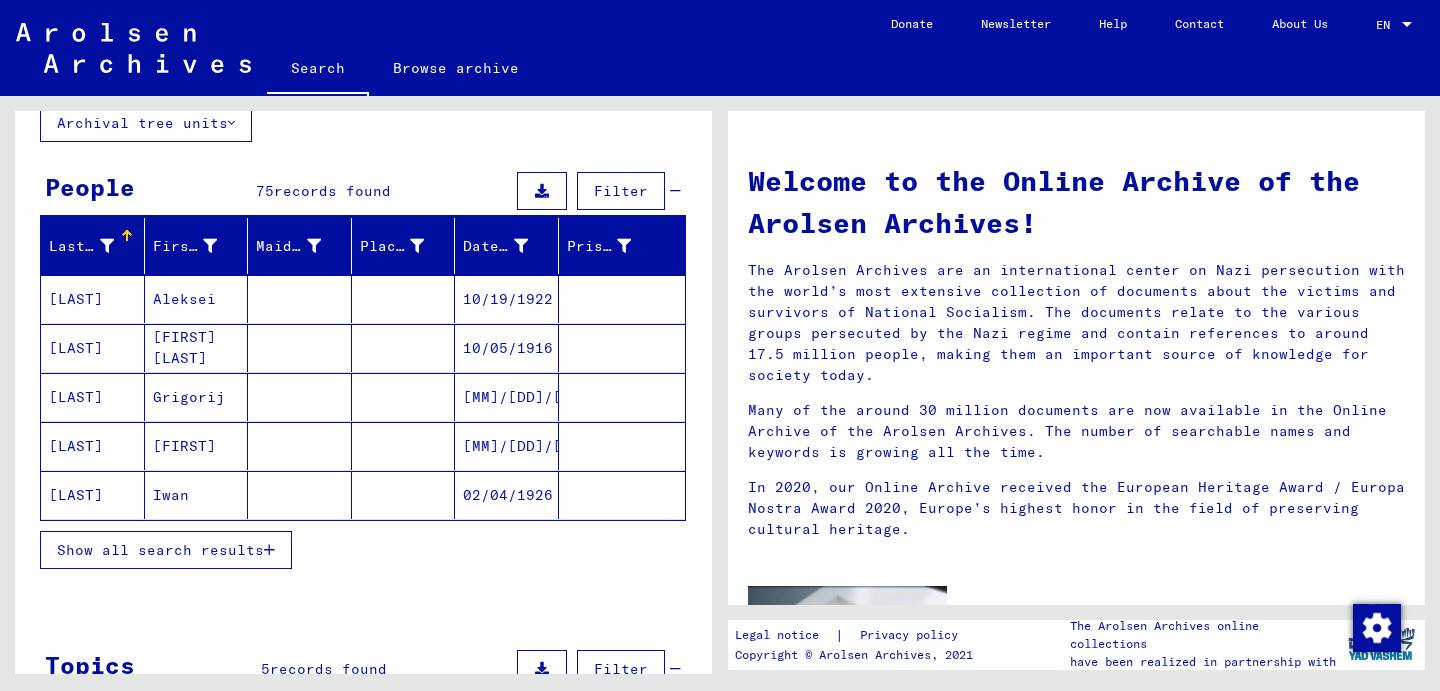click on "Show all search results" at bounding box center (160, 550) 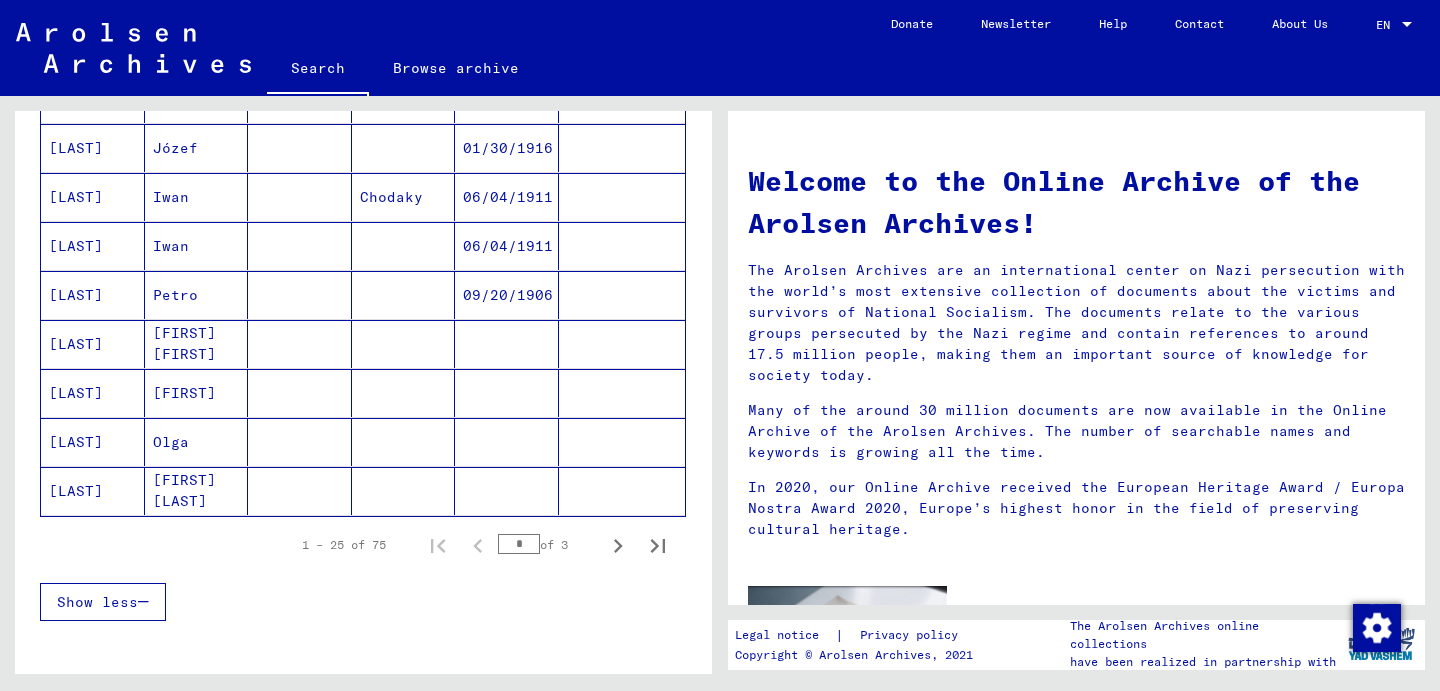 scroll, scrollTop: 1117, scrollLeft: 0, axis: vertical 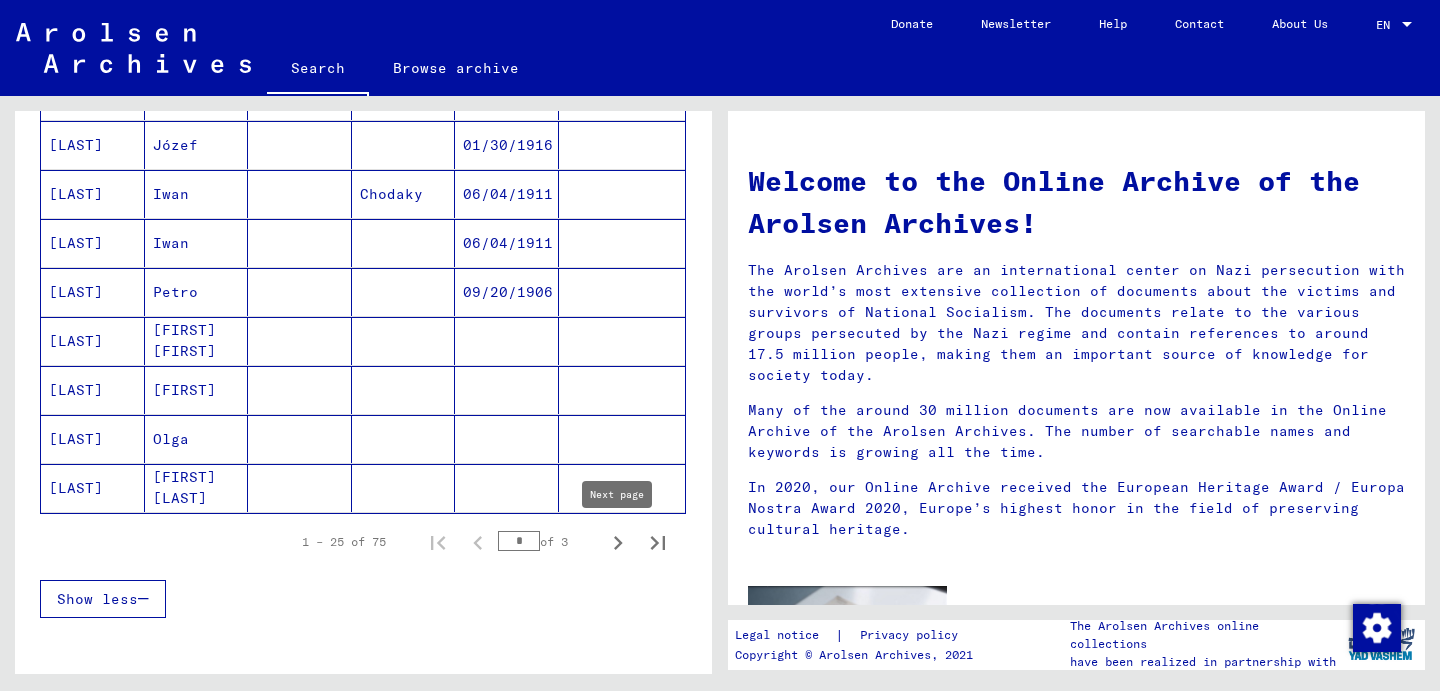 click 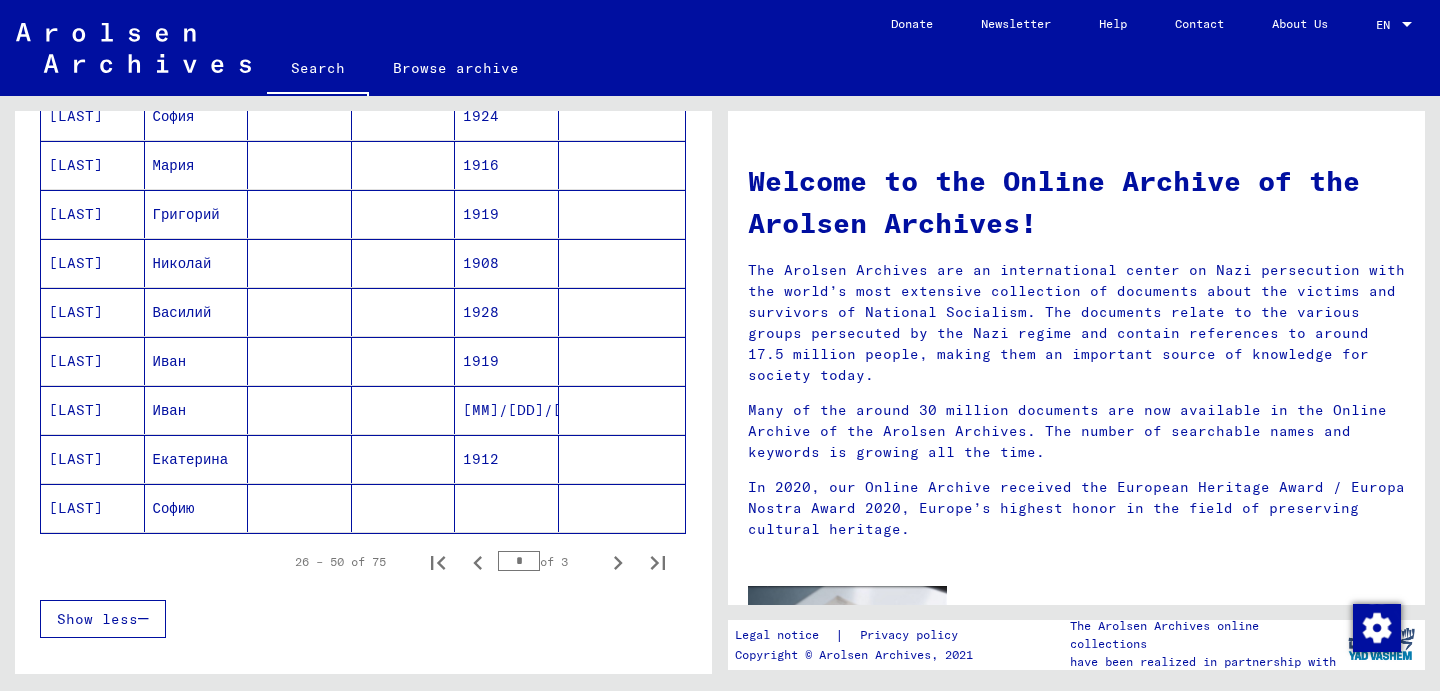 scroll, scrollTop: 1092, scrollLeft: 0, axis: vertical 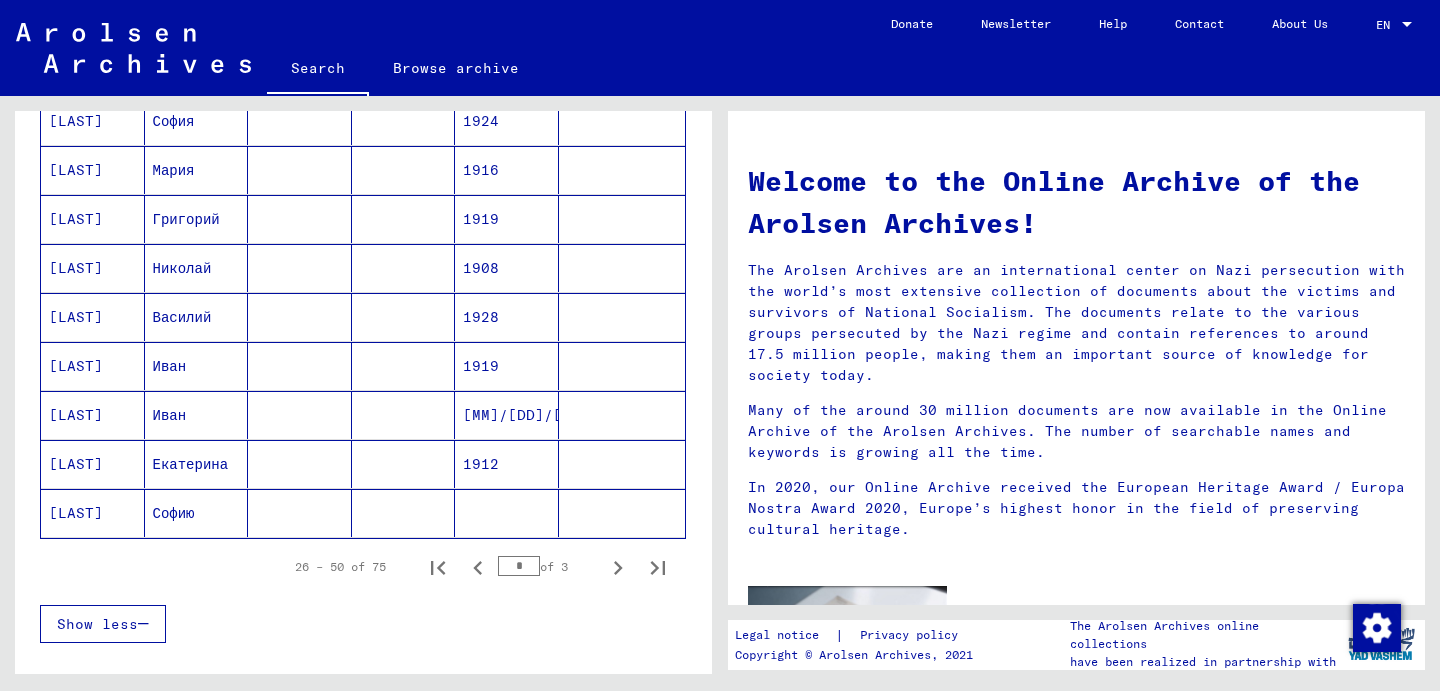 click on "Василий" at bounding box center (197, 366) 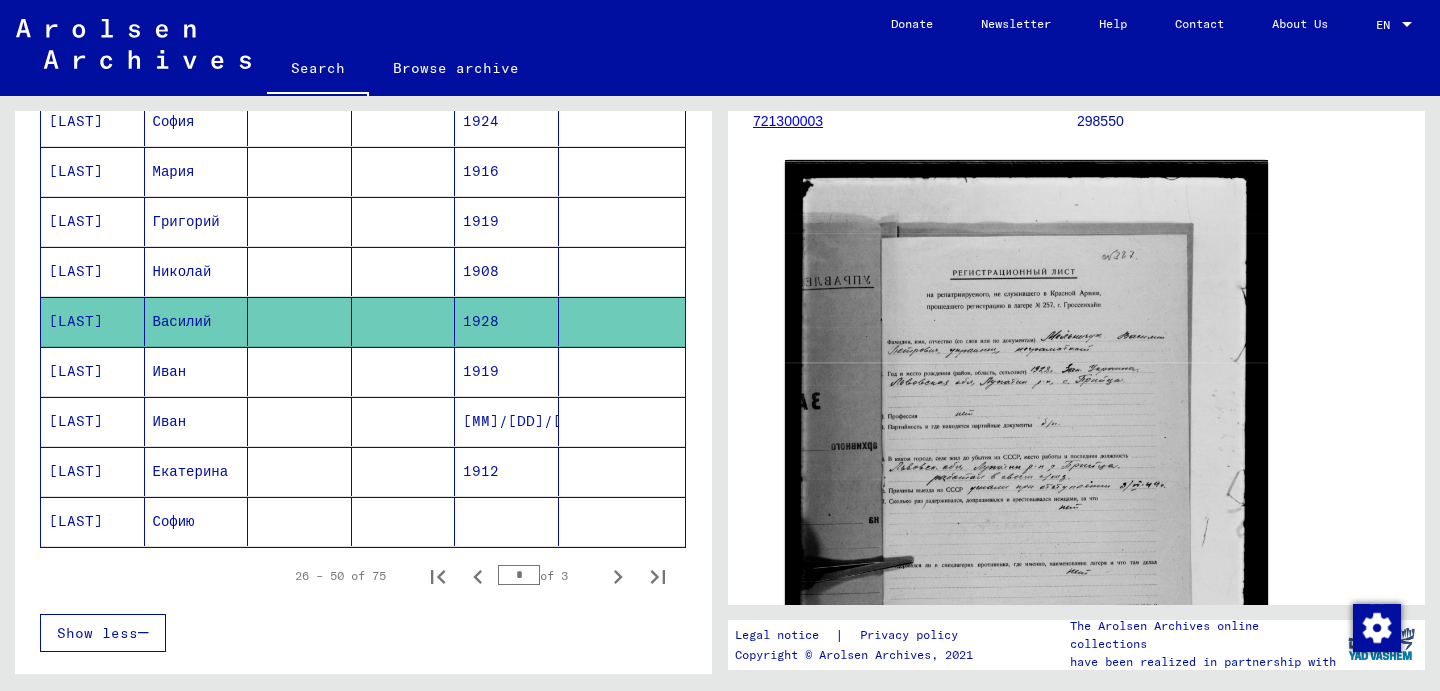 scroll, scrollTop: 420, scrollLeft: 0, axis: vertical 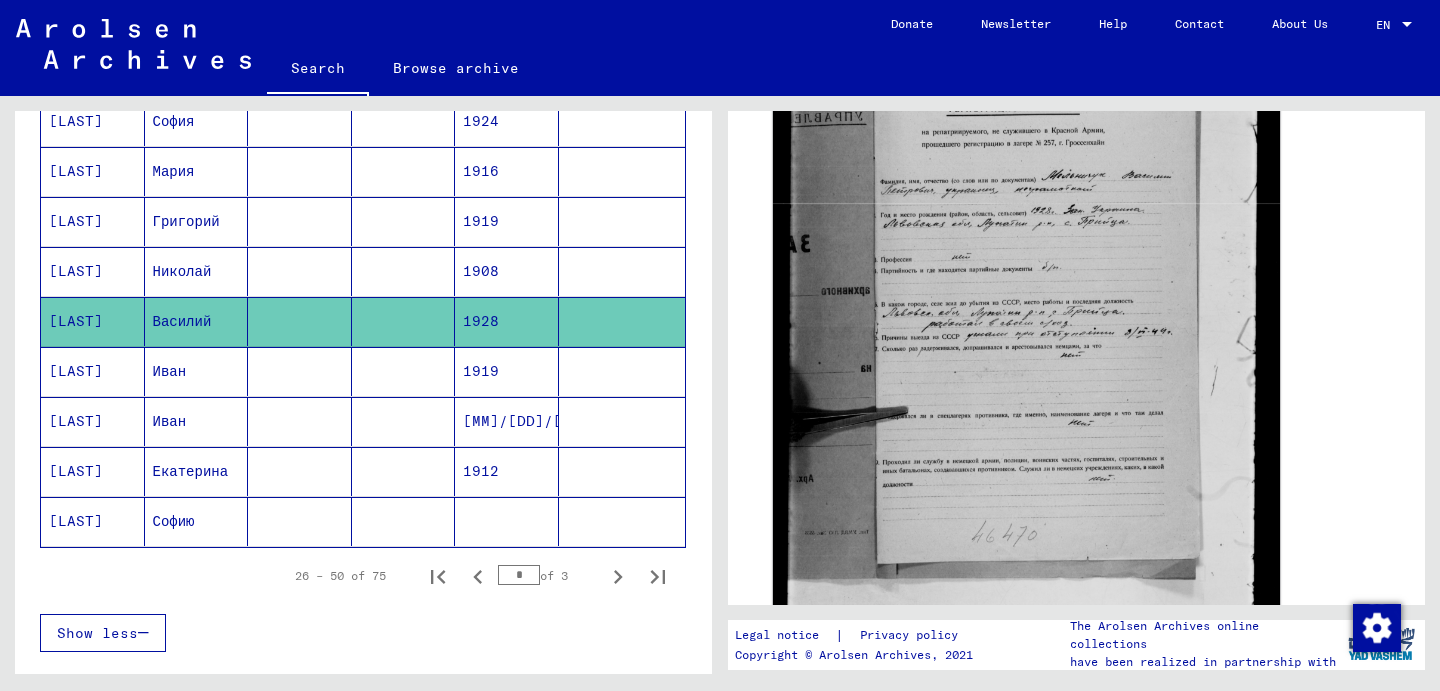 click 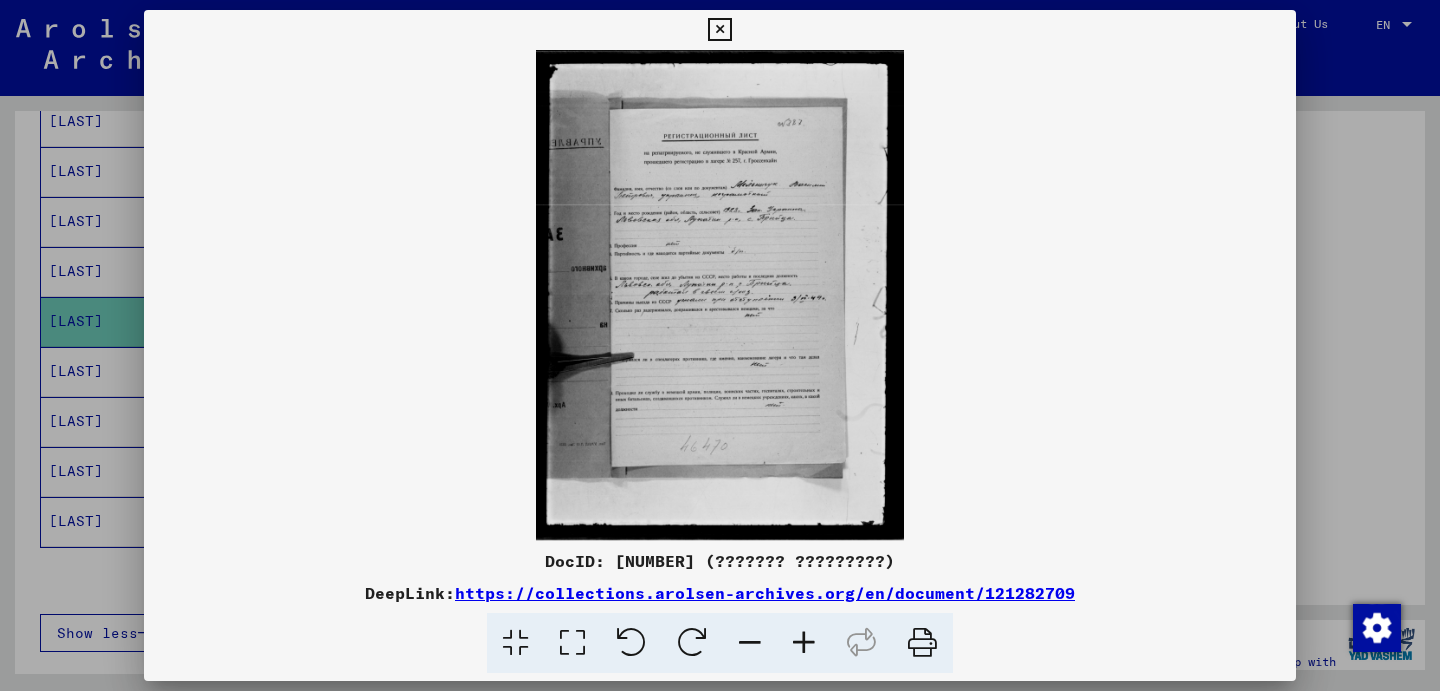 click at bounding box center [720, 295] 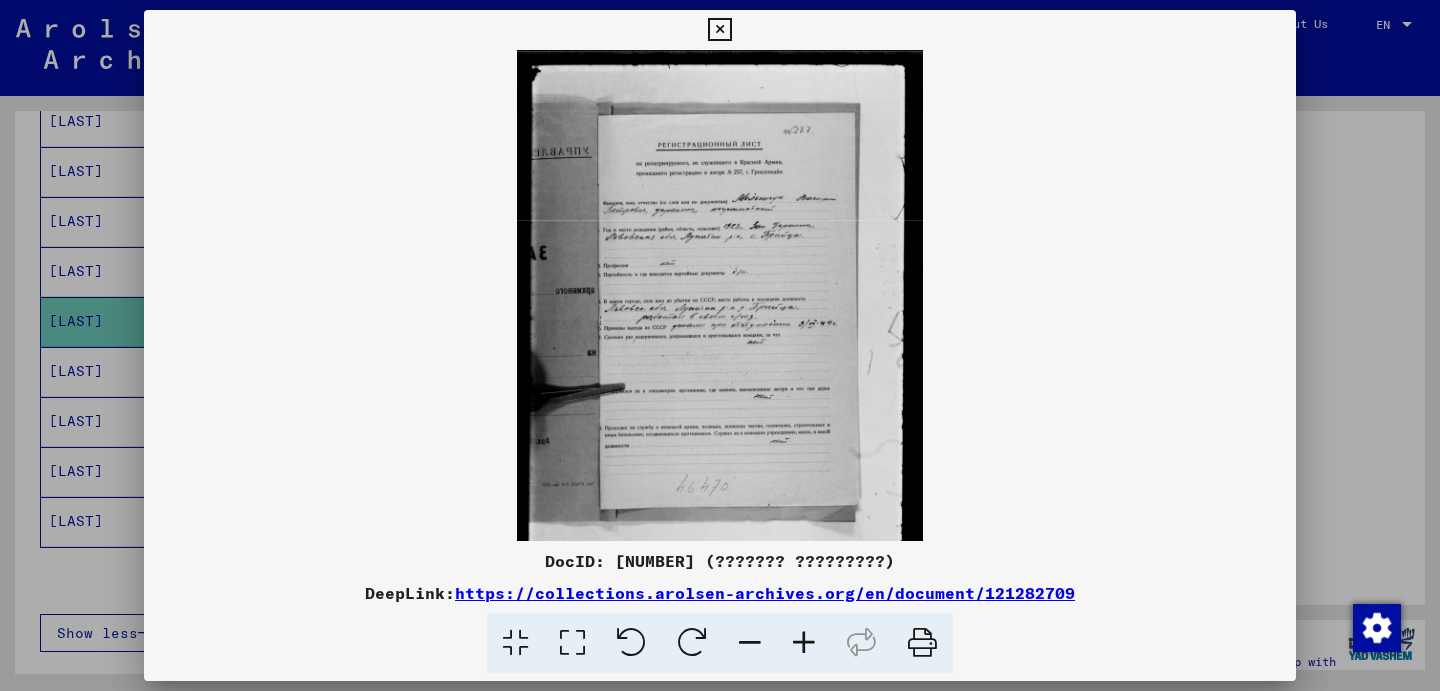 click at bounding box center (804, 643) 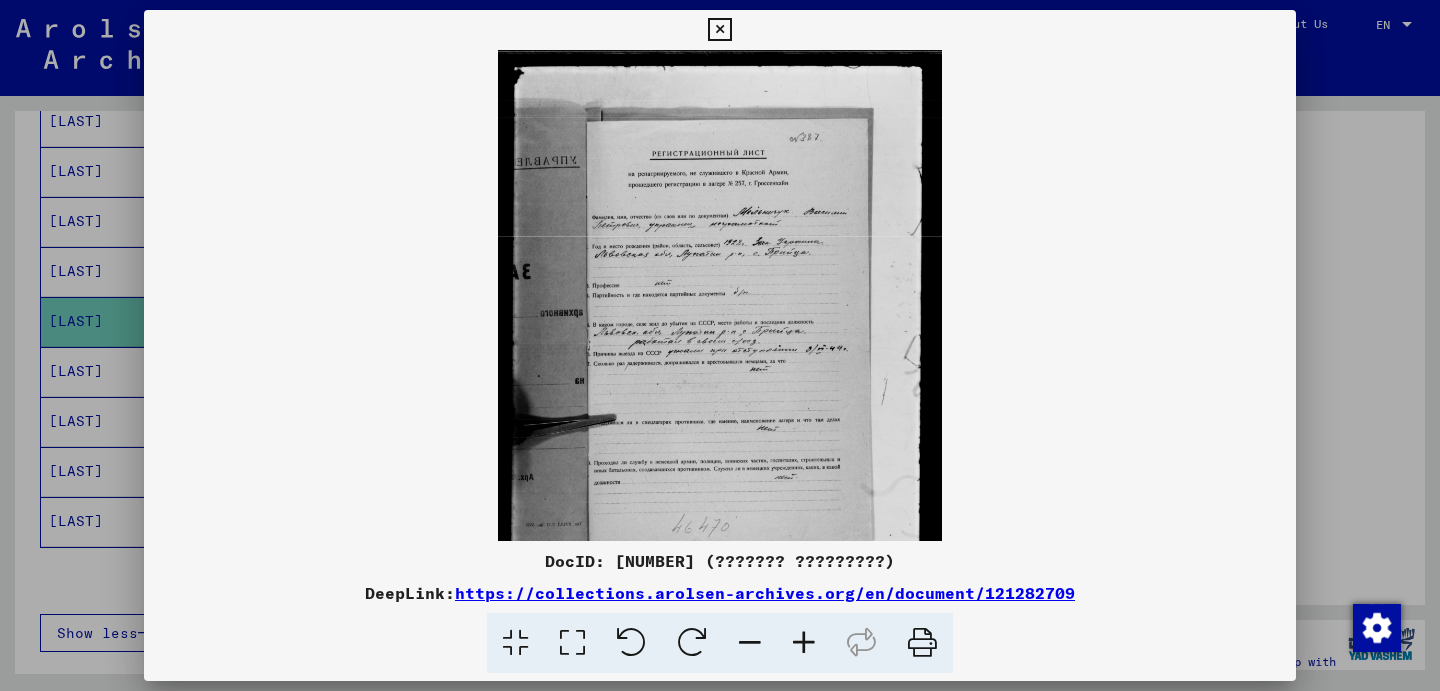 click at bounding box center [804, 643] 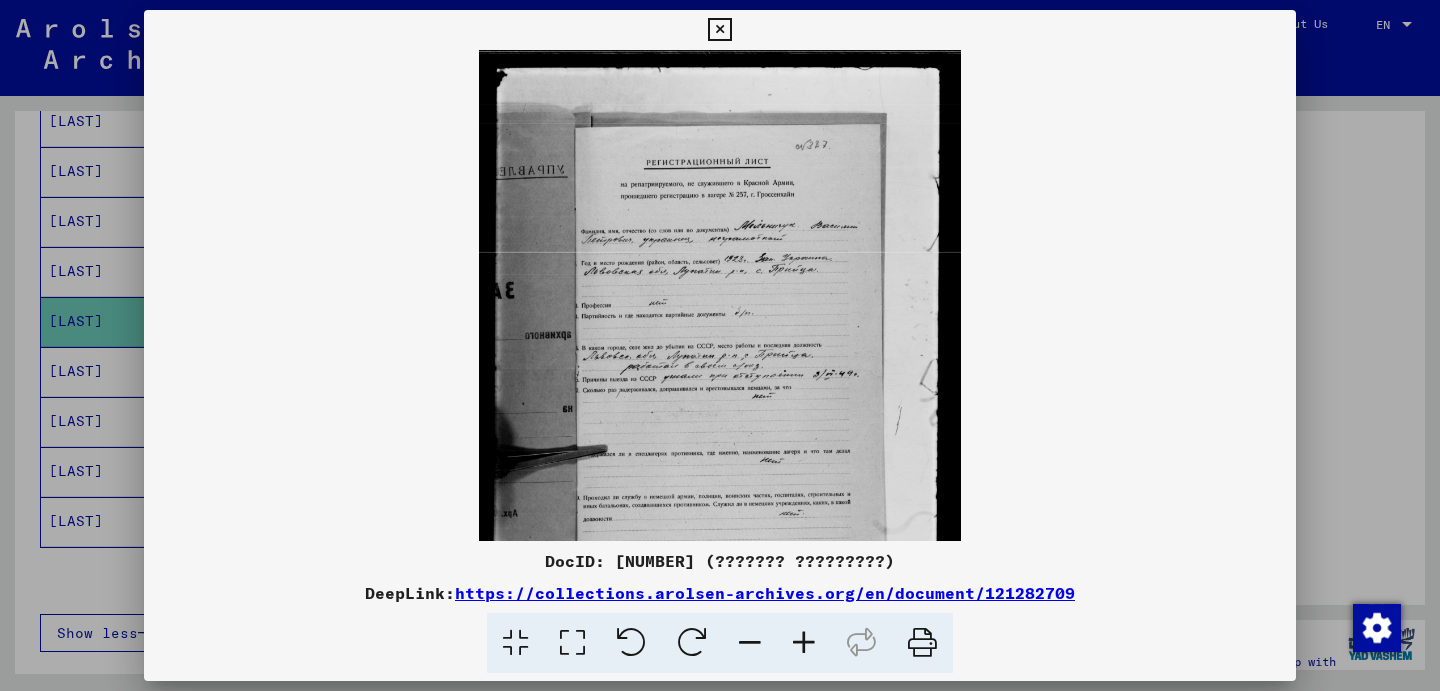click at bounding box center (804, 643) 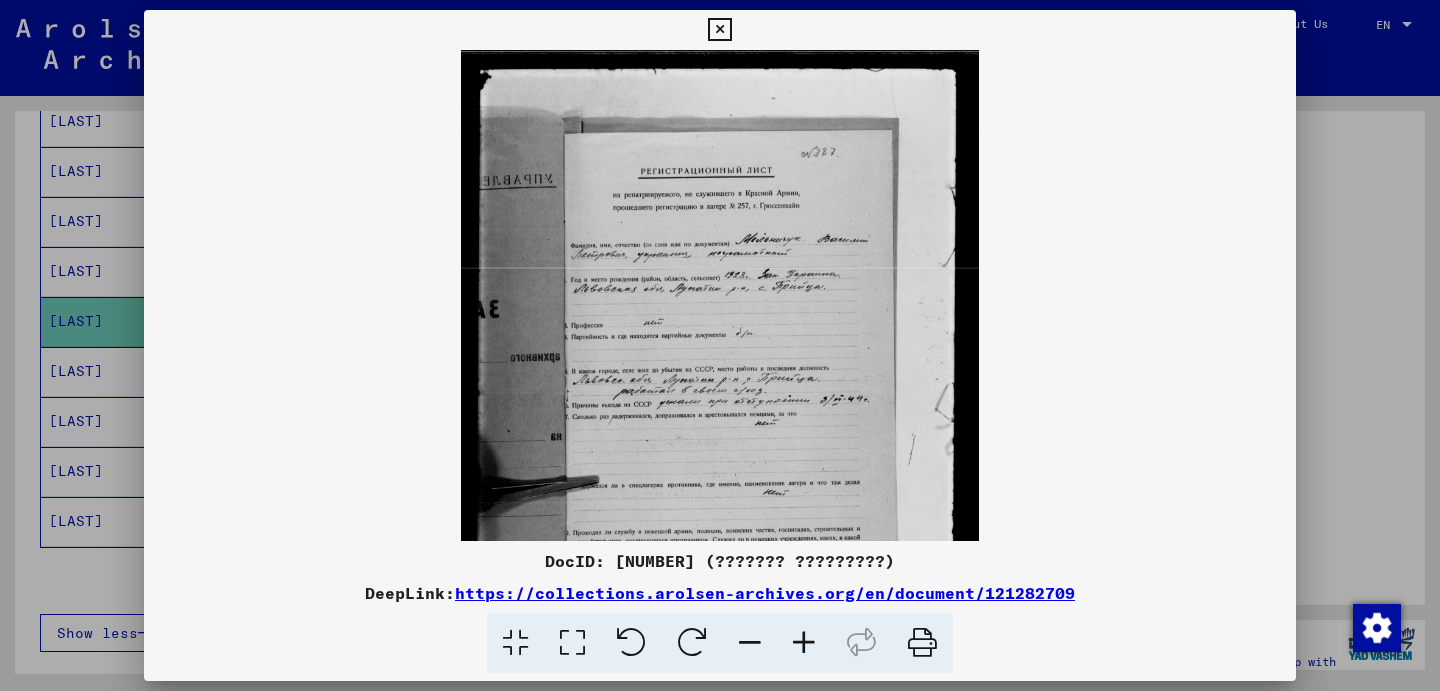 click at bounding box center [804, 643] 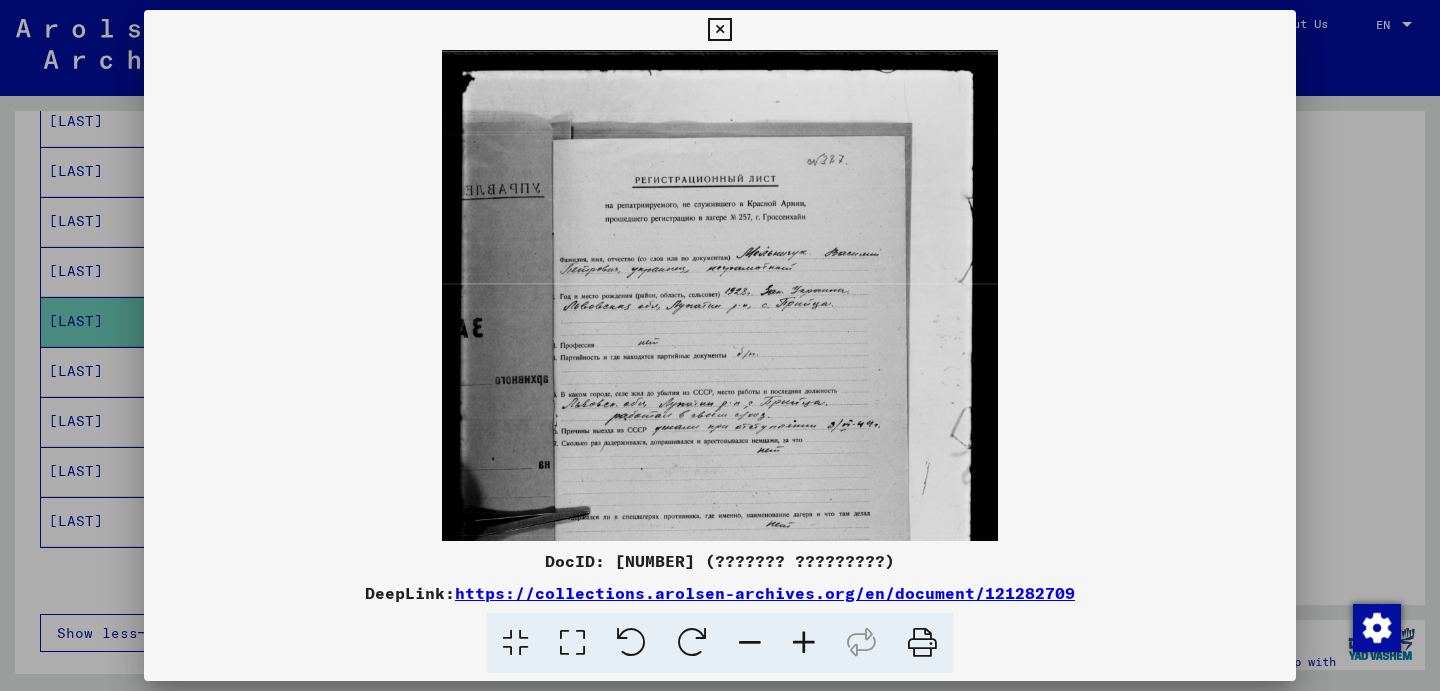 click at bounding box center [804, 643] 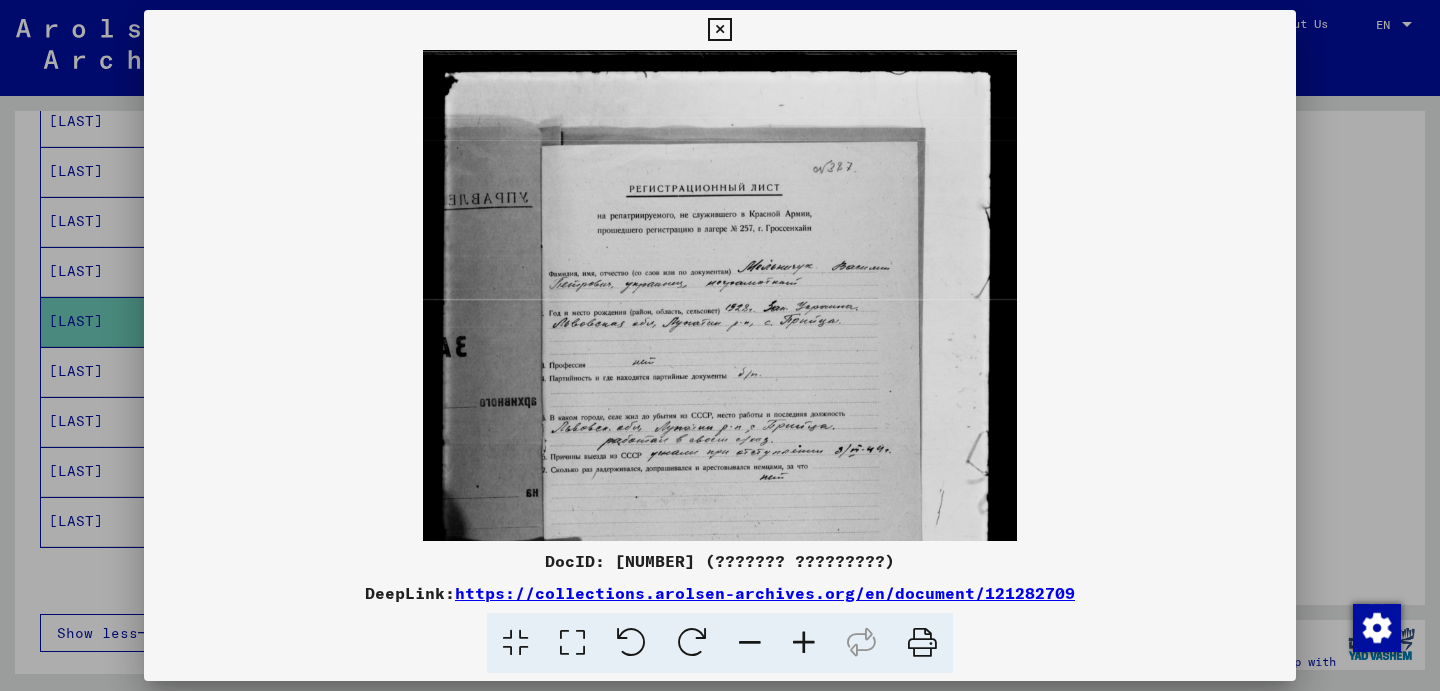click at bounding box center (804, 643) 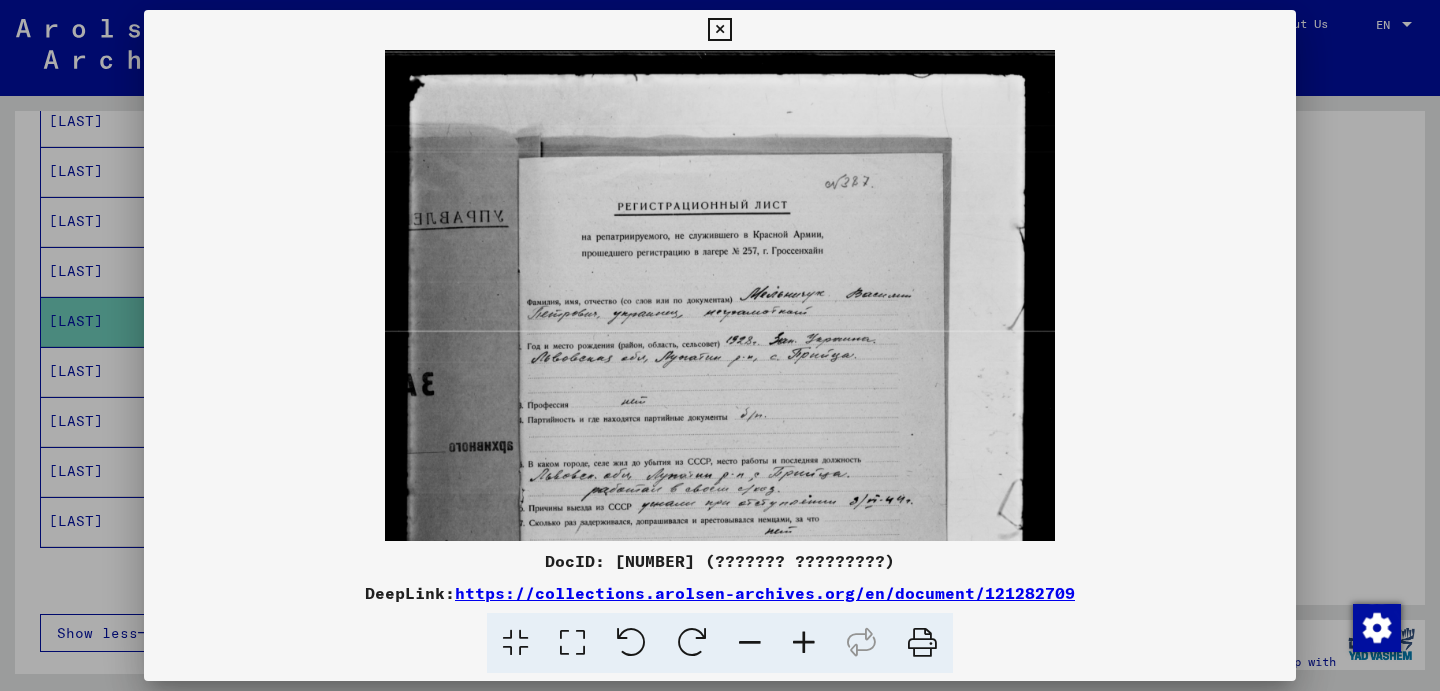 click at bounding box center (804, 643) 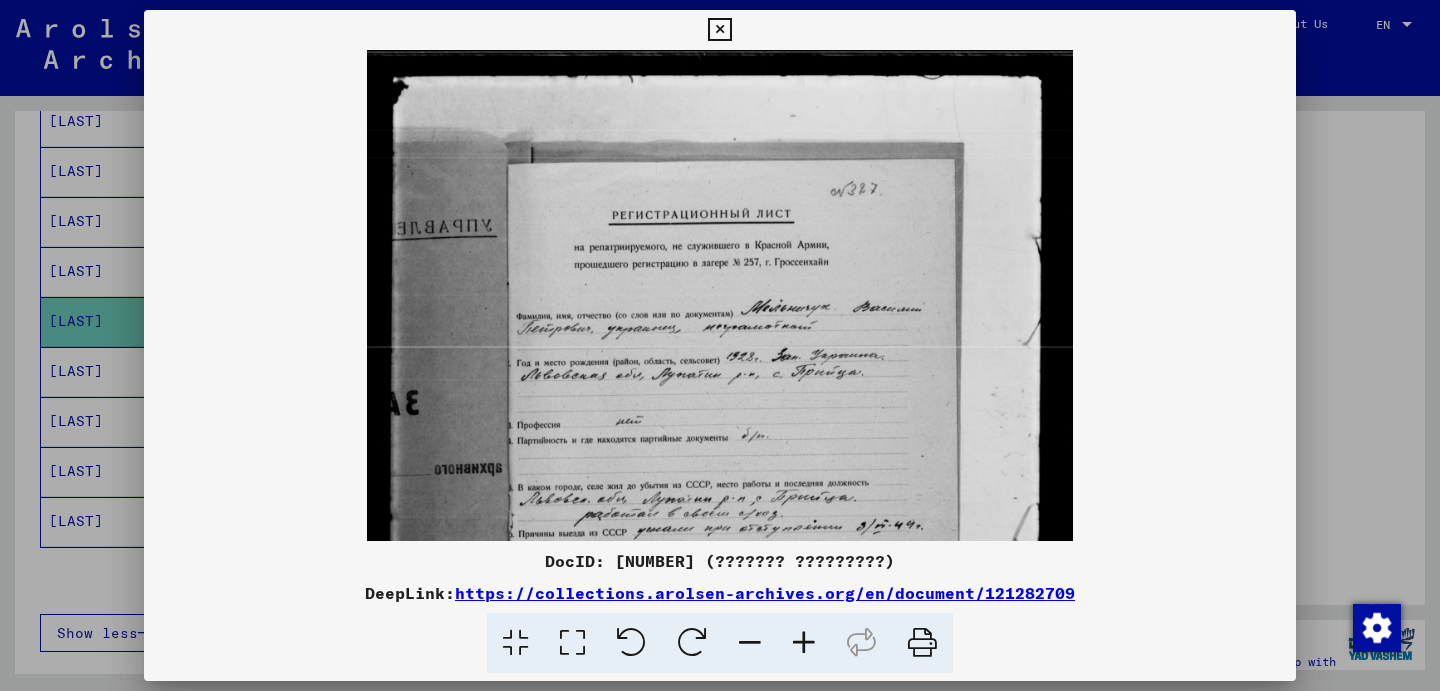 click at bounding box center (804, 643) 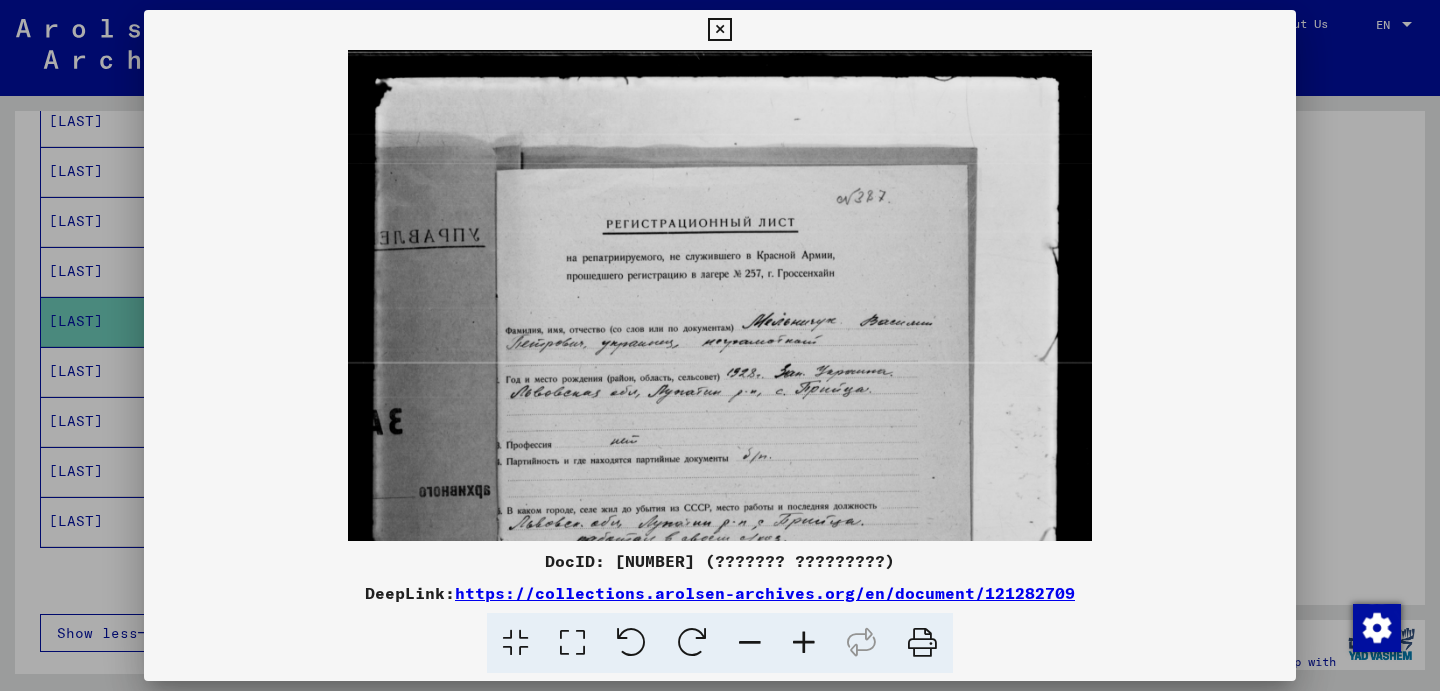 click at bounding box center (804, 643) 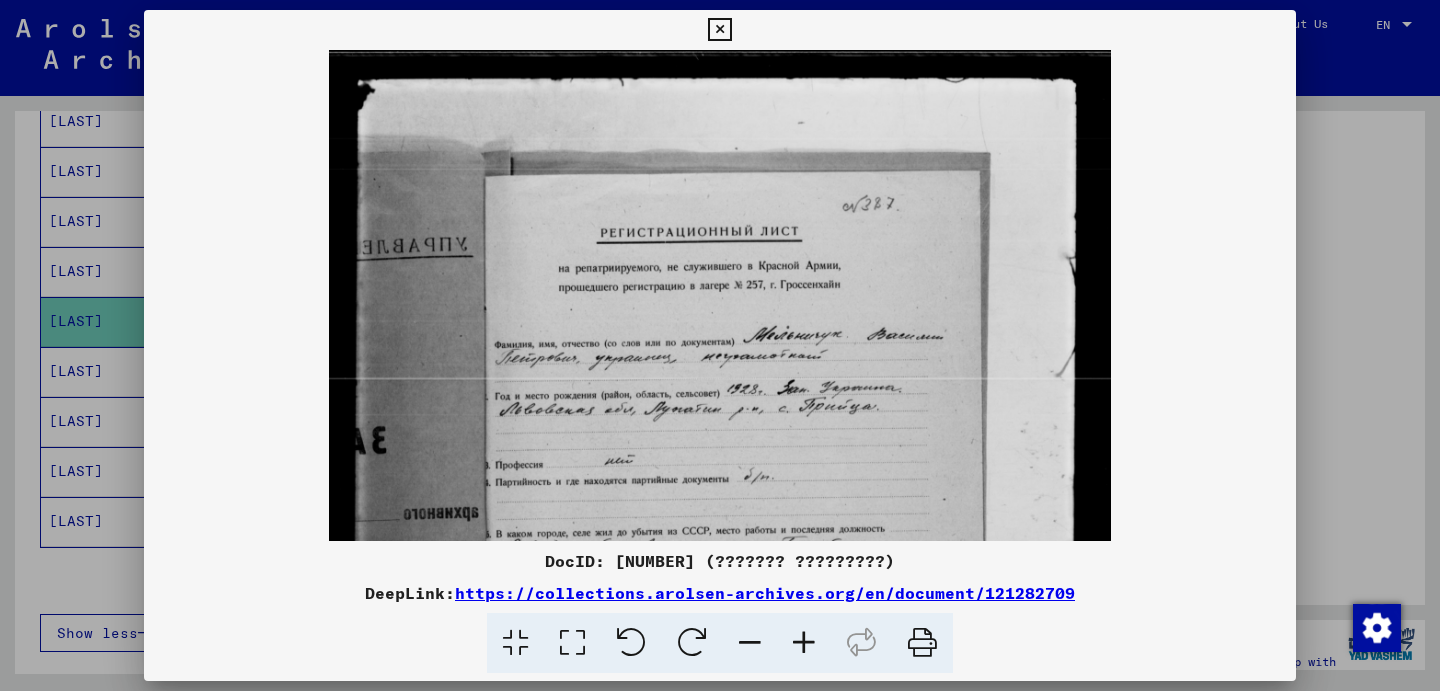 click at bounding box center (720, 345) 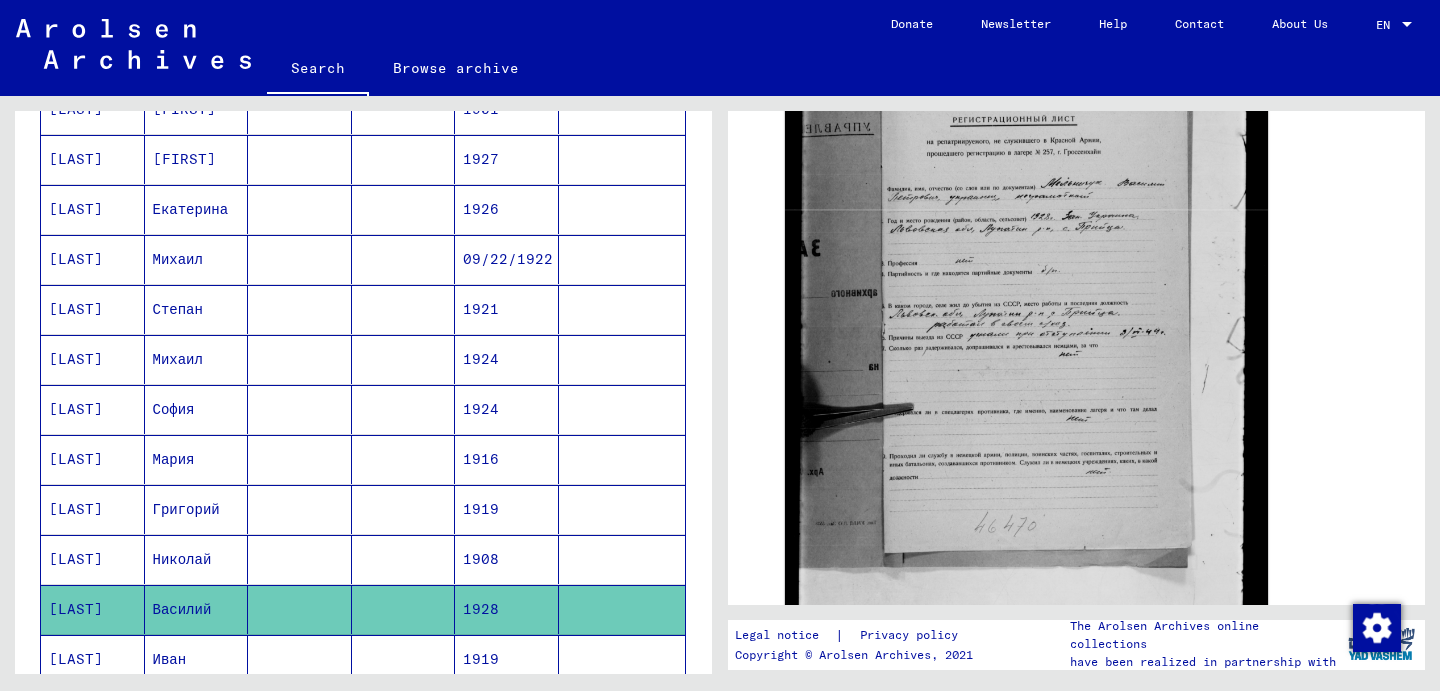 scroll, scrollTop: 818, scrollLeft: 0, axis: vertical 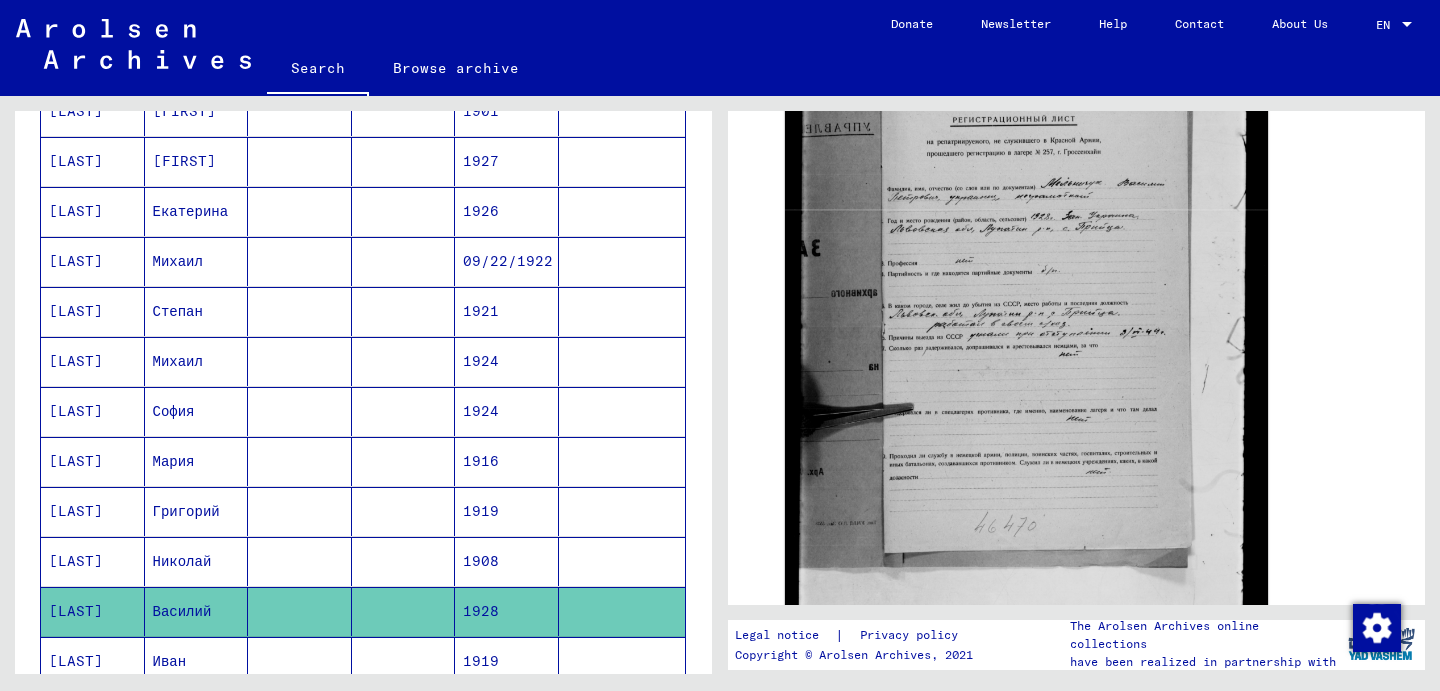 click on "Степан" at bounding box center (197, 361) 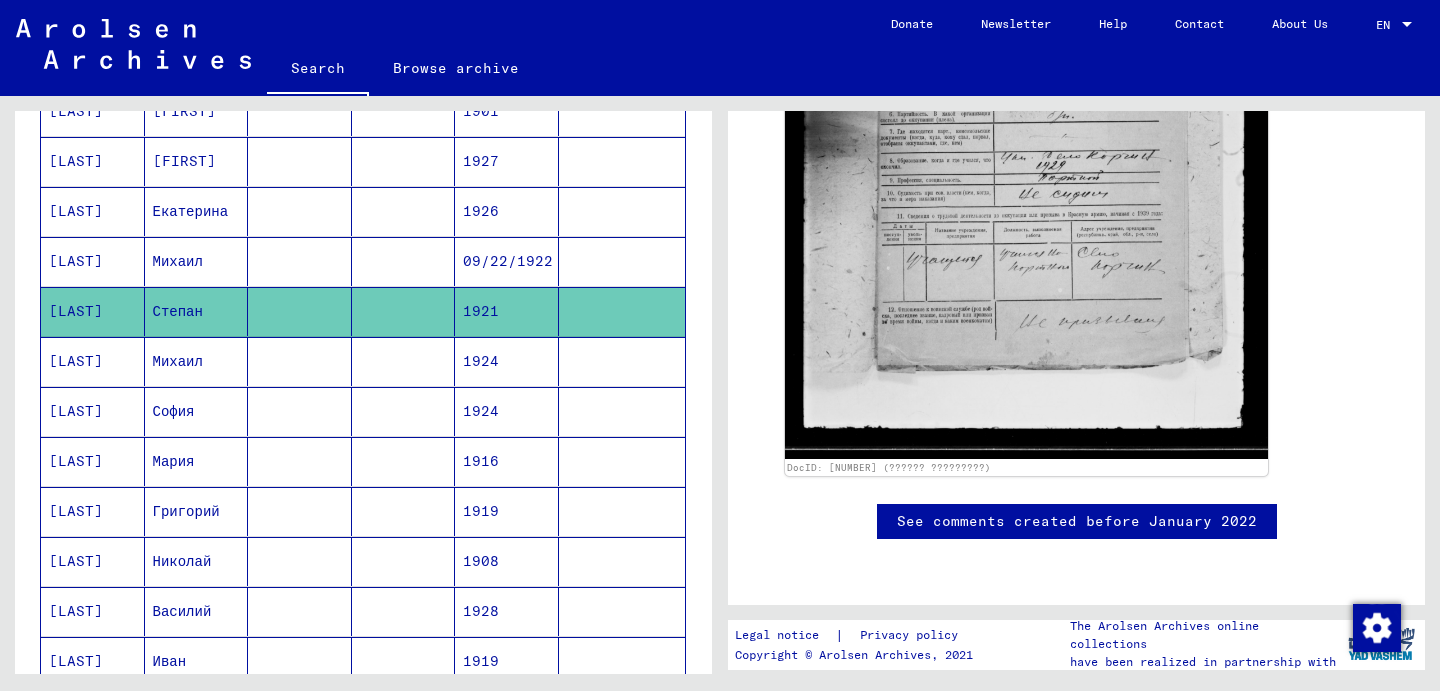 scroll, scrollTop: 797, scrollLeft: 0, axis: vertical 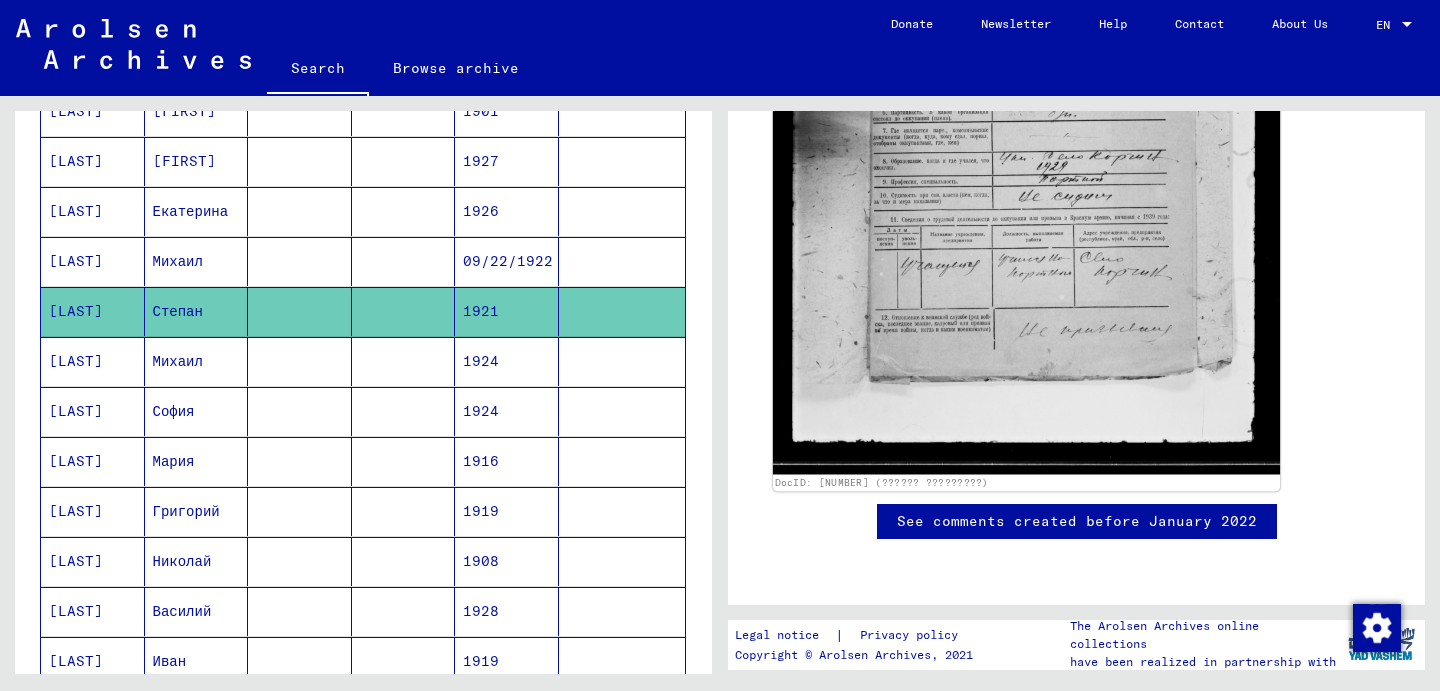 click 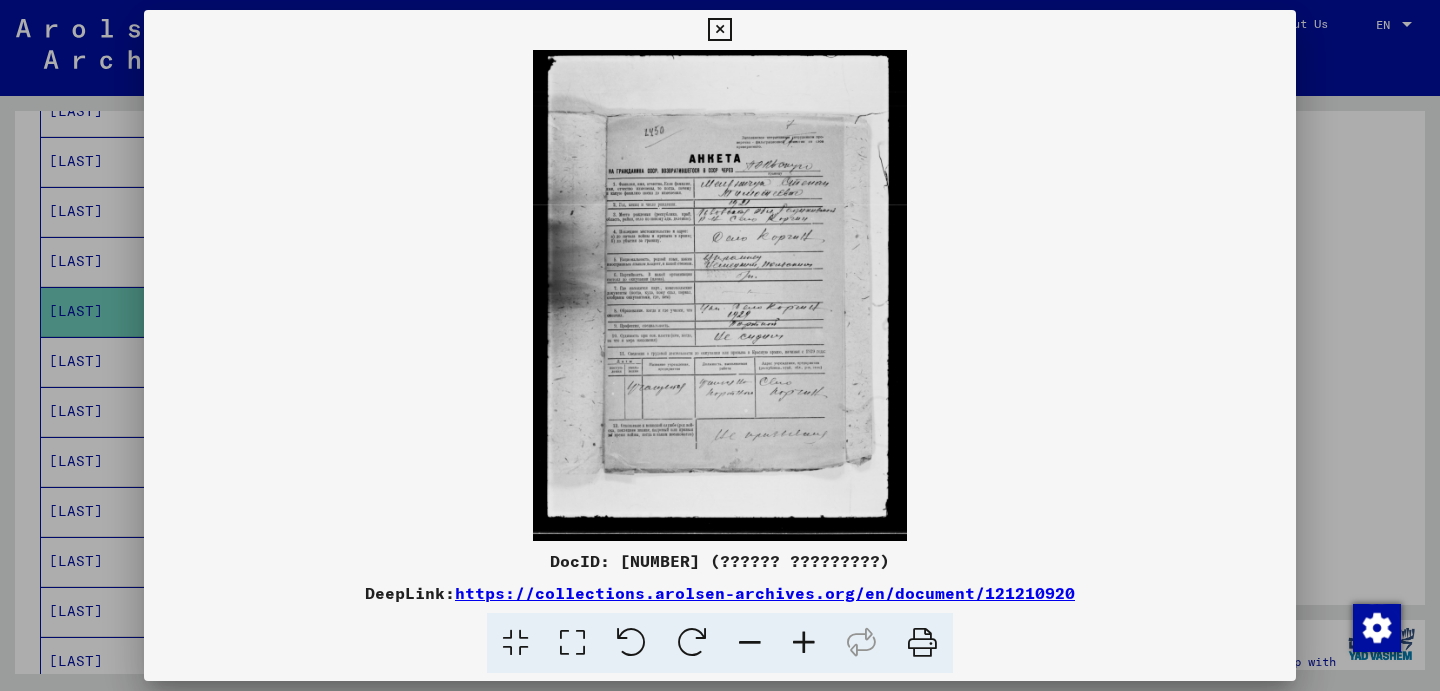 click at bounding box center [804, 643] 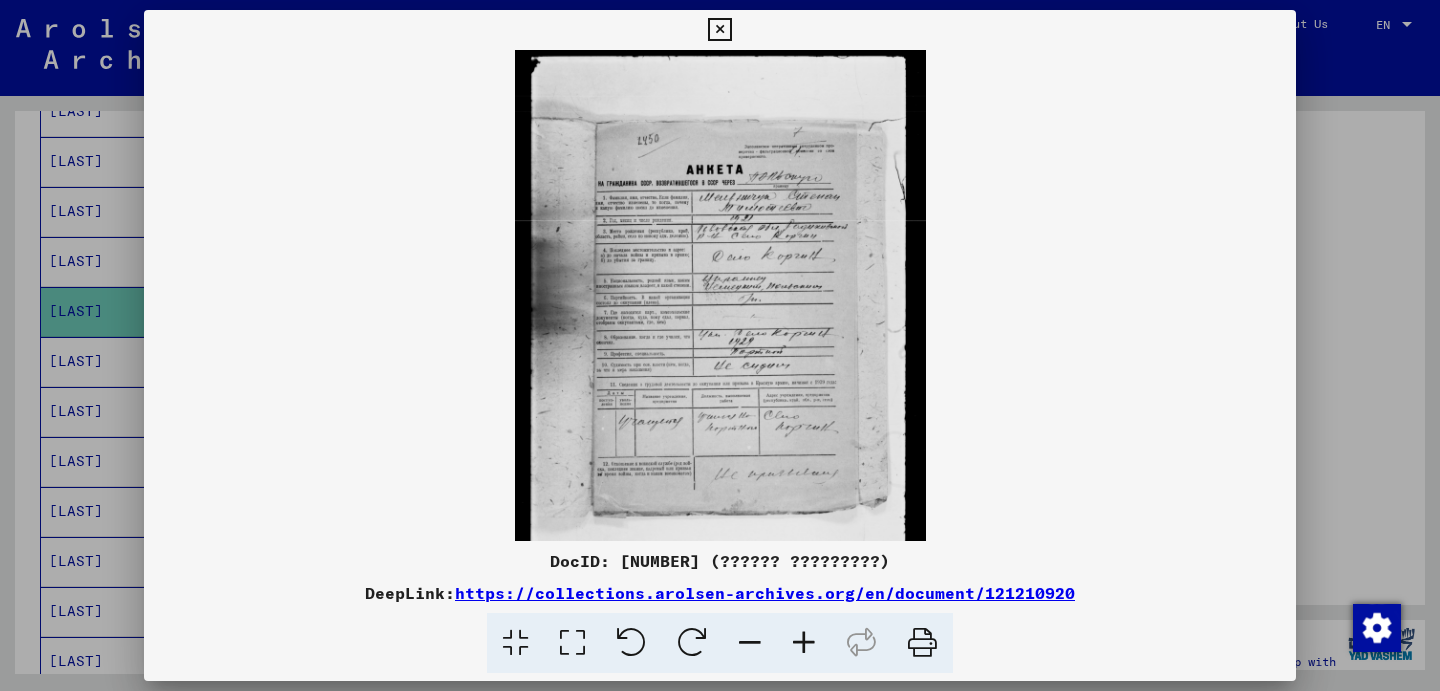 click at bounding box center [804, 643] 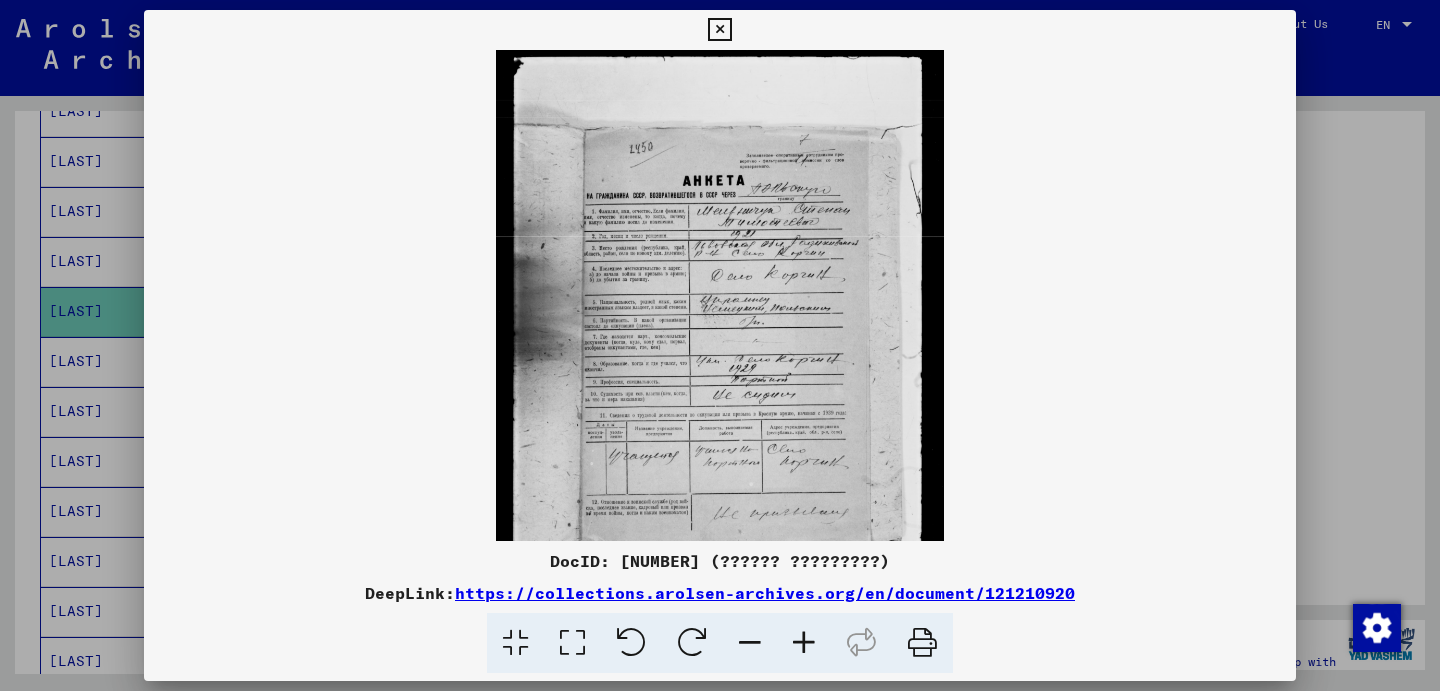click at bounding box center [804, 643] 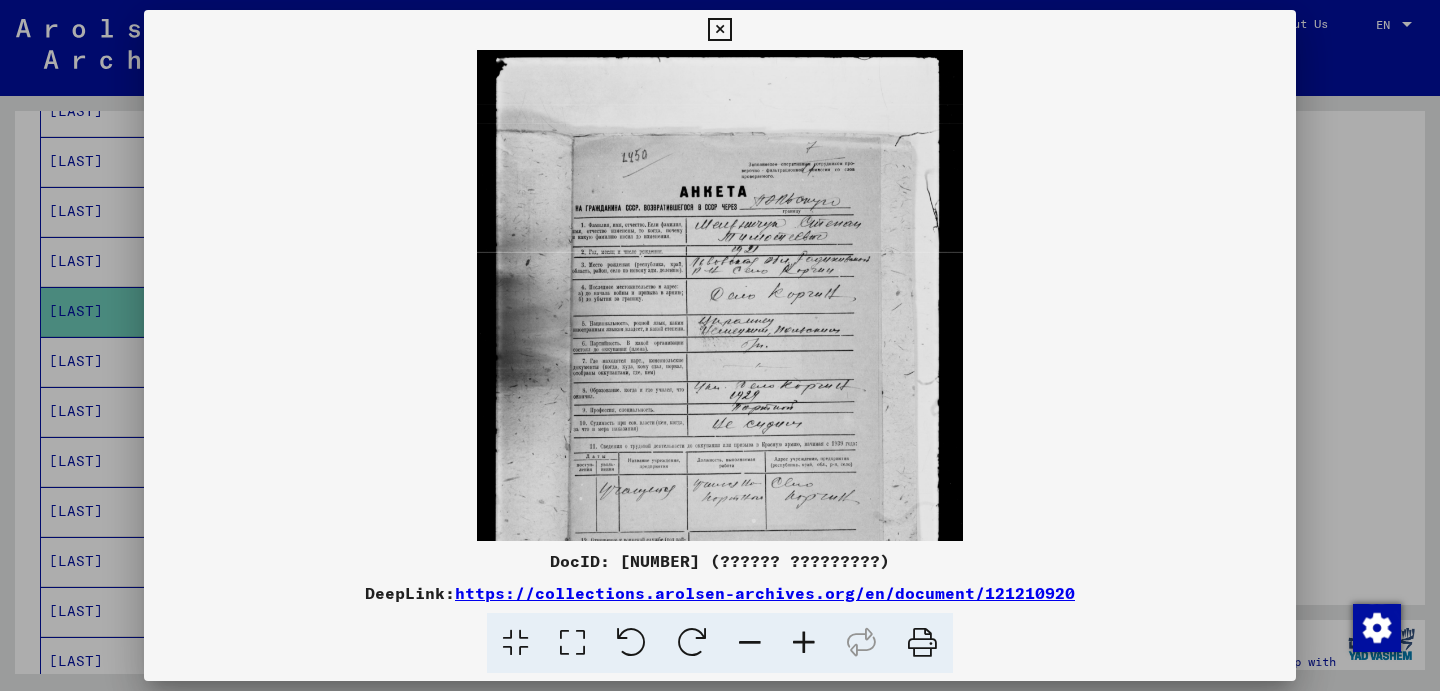 click at bounding box center (804, 643) 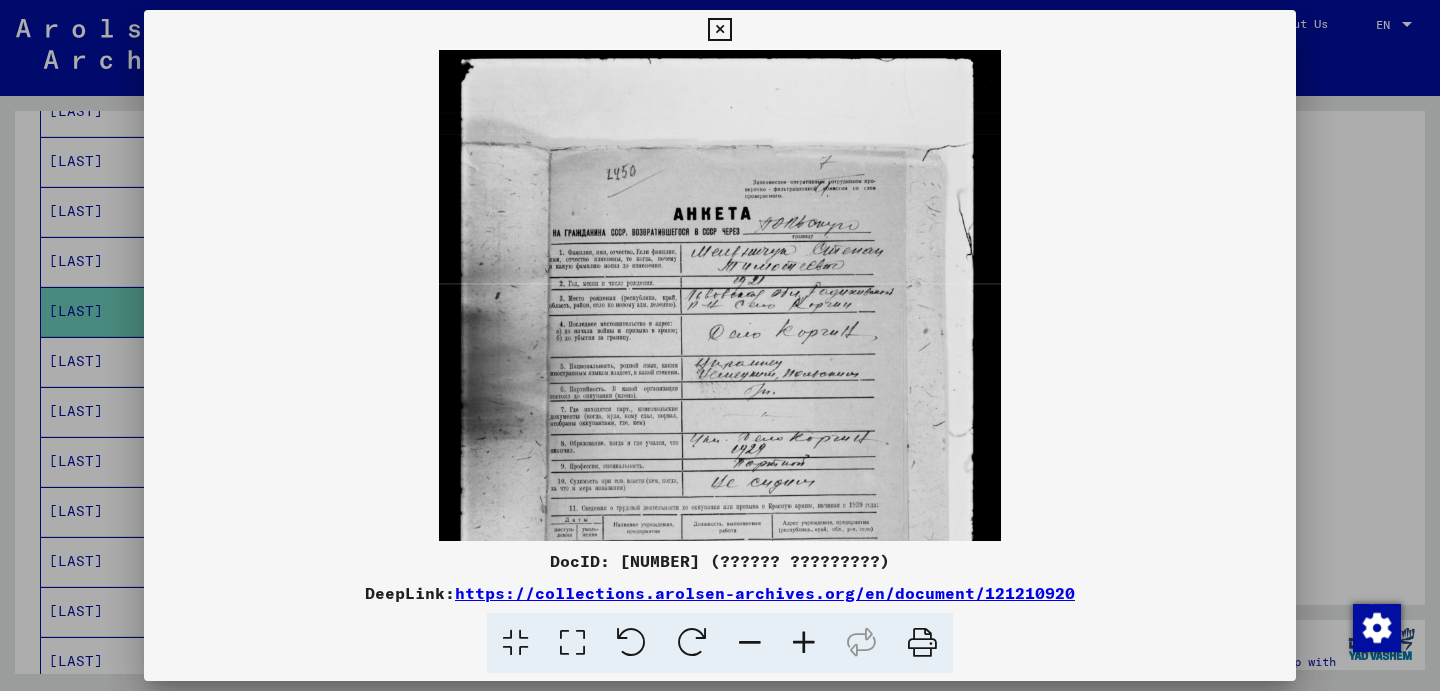 click at bounding box center (804, 643) 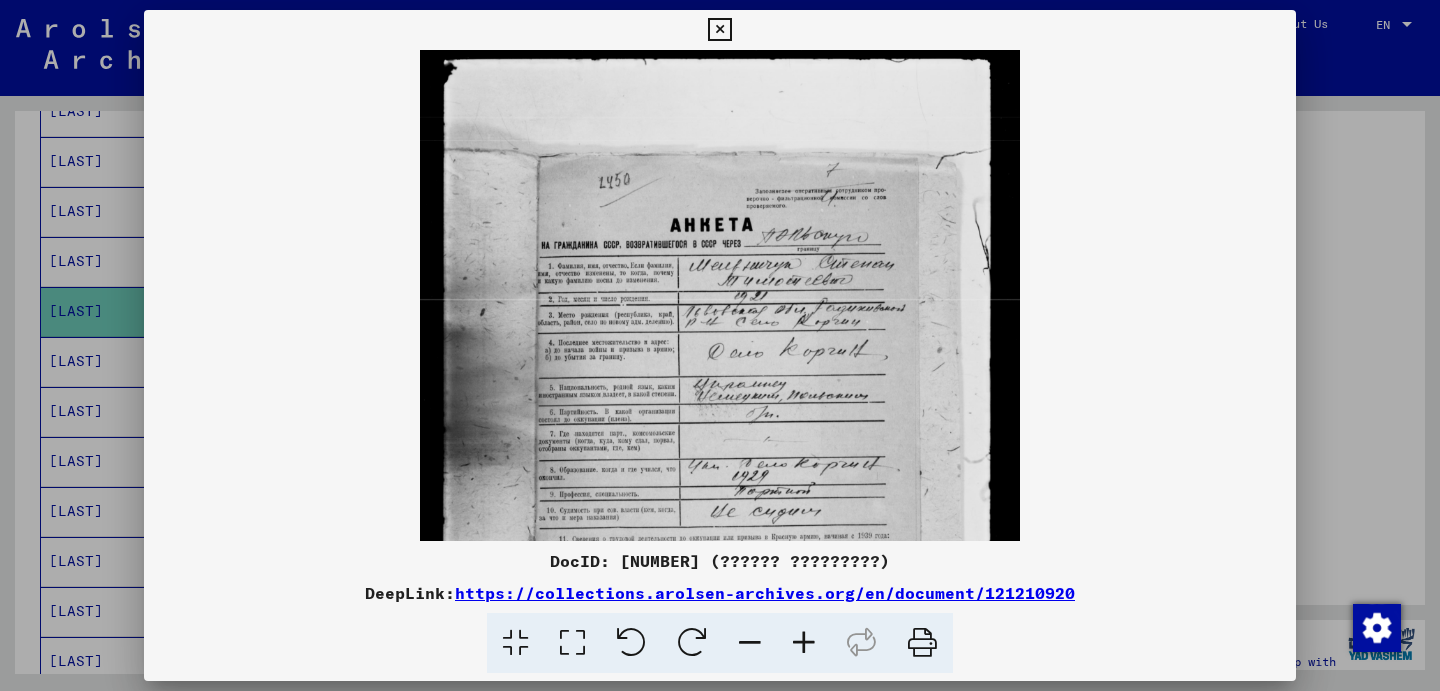 click at bounding box center [804, 643] 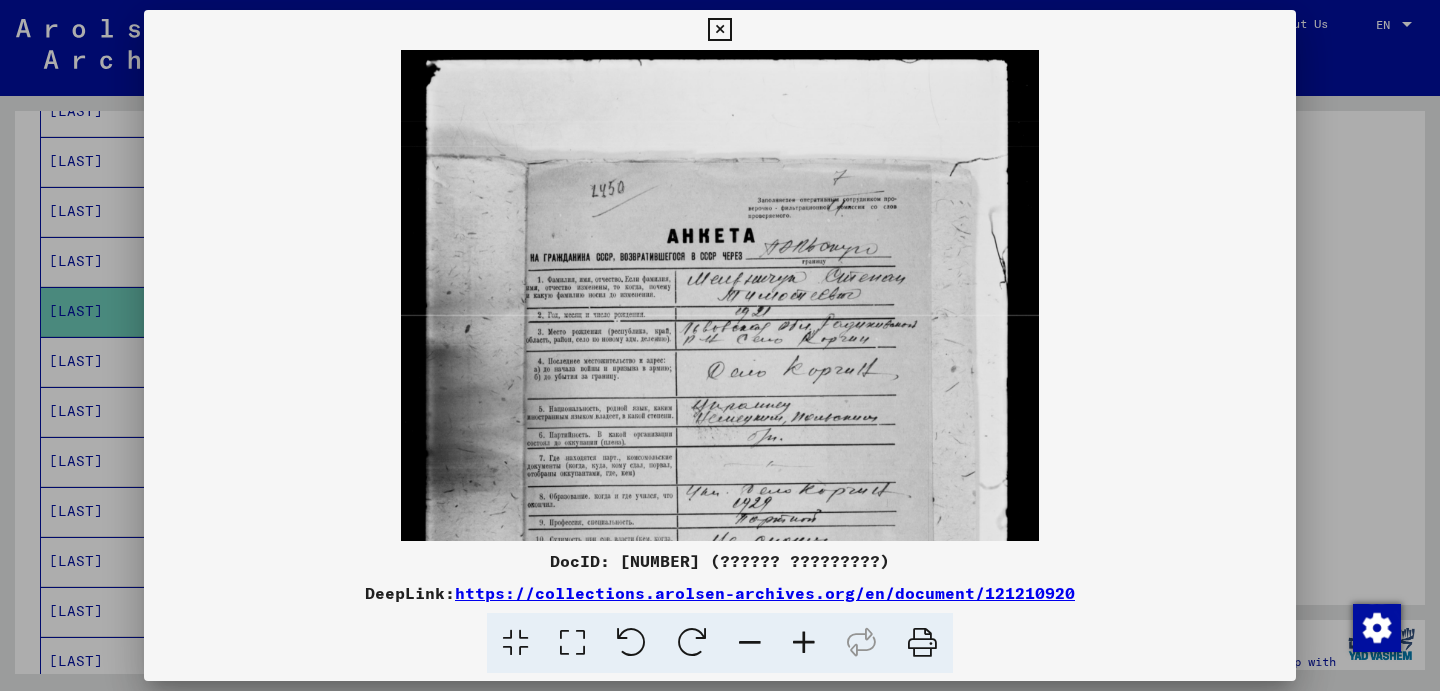 click at bounding box center [804, 643] 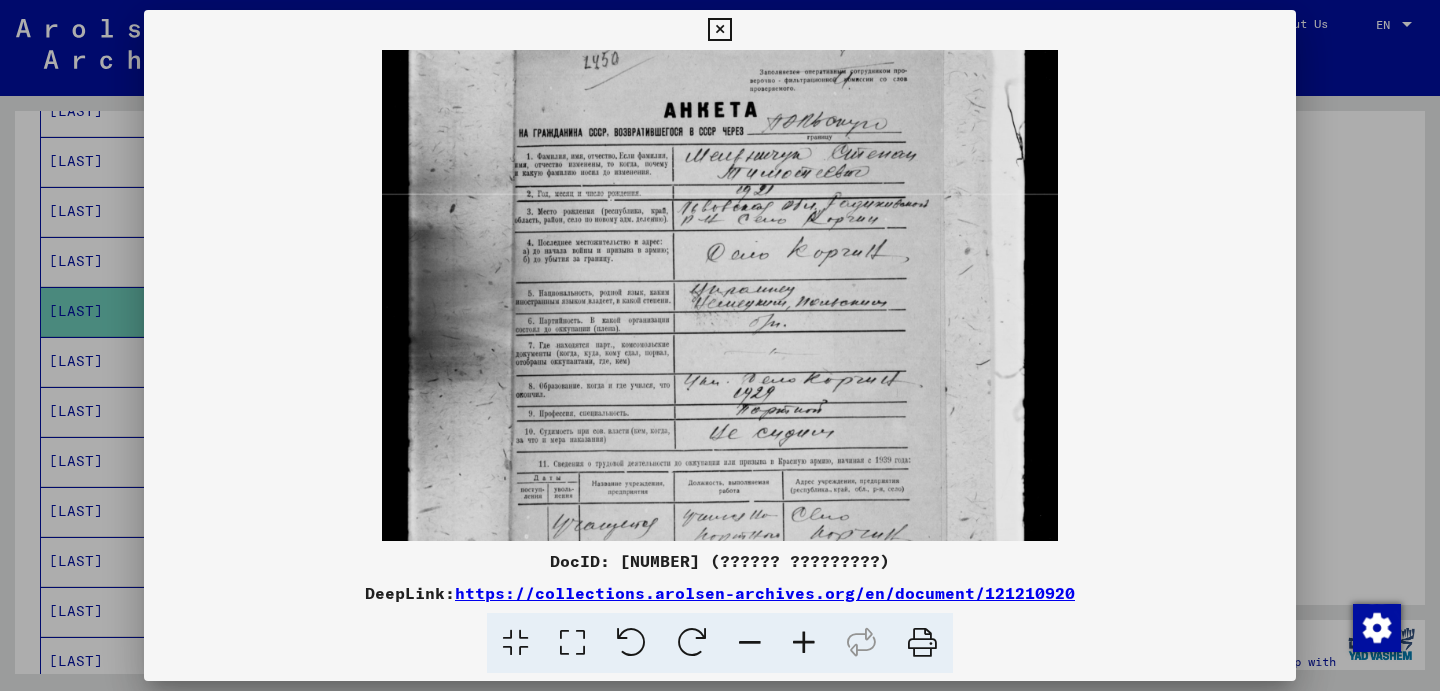scroll, scrollTop: 136, scrollLeft: 0, axis: vertical 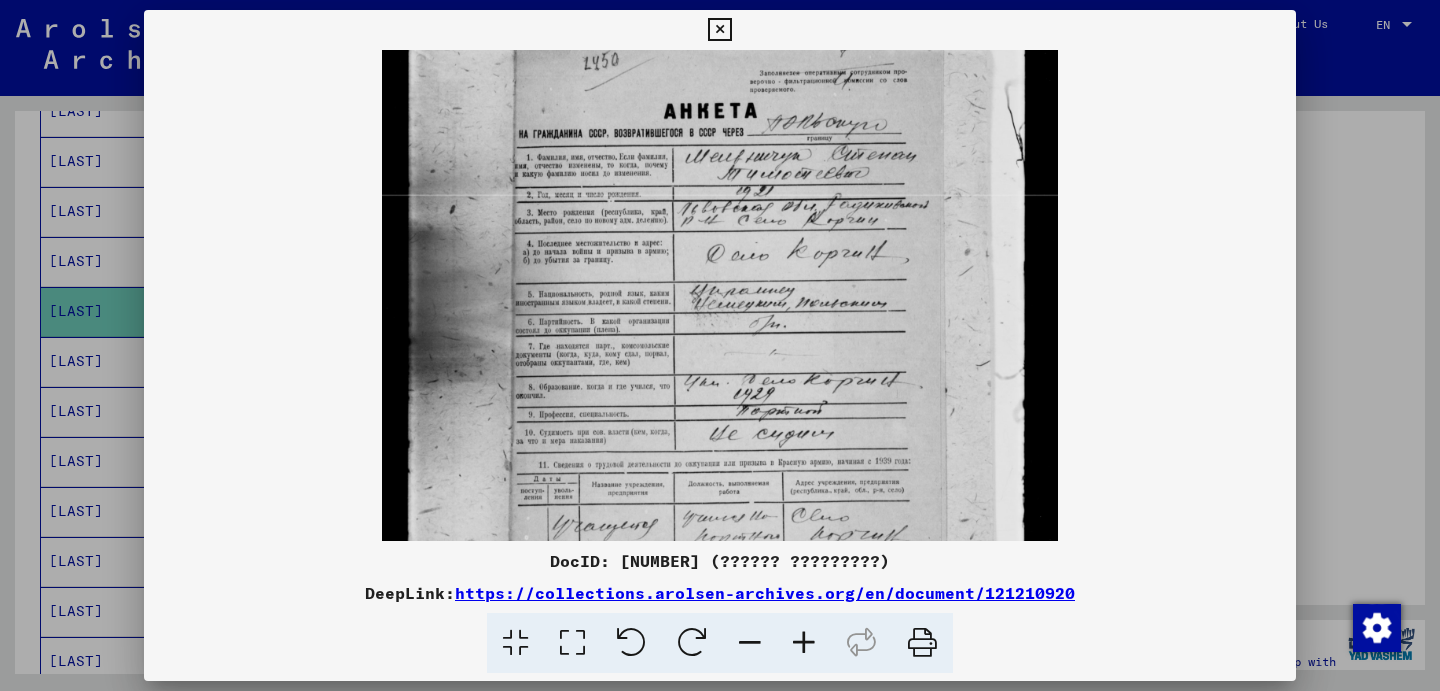 drag, startPoint x: 928, startPoint y: 499, endPoint x: 830, endPoint y: 362, distance: 168.44287 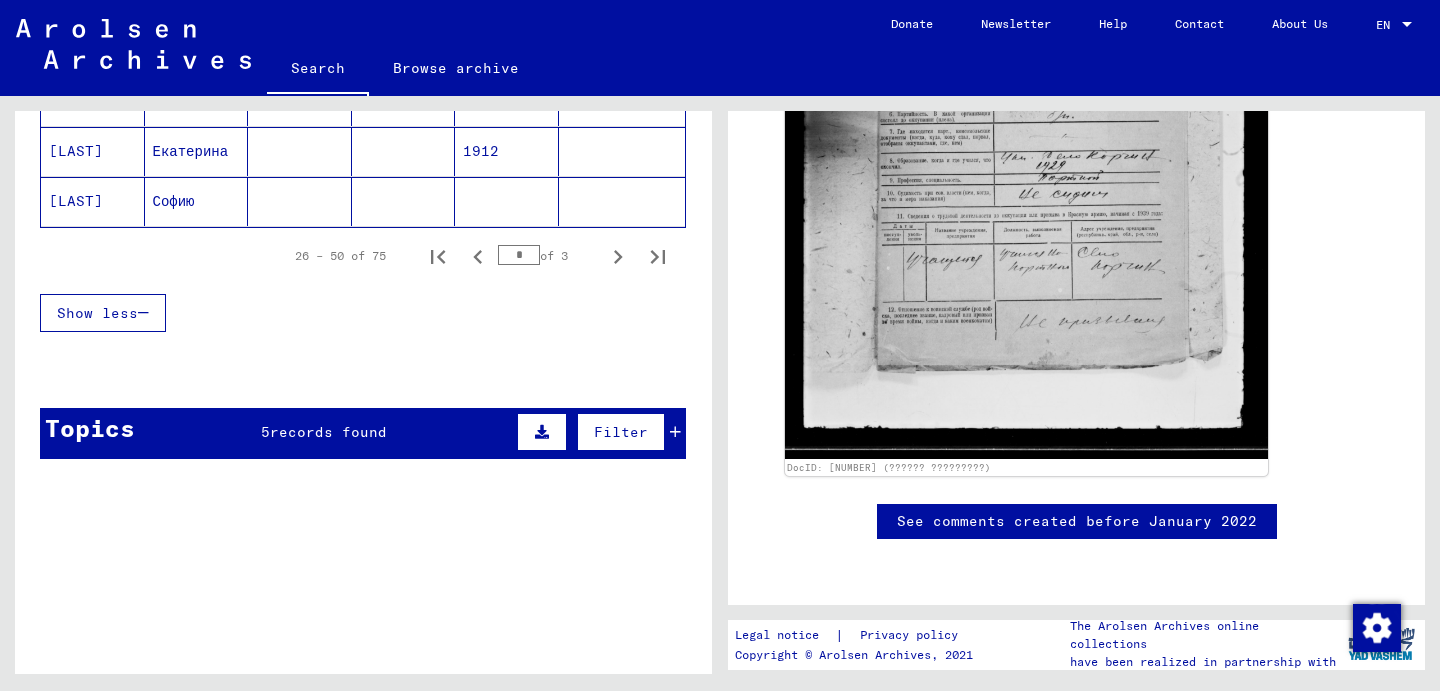 scroll, scrollTop: 1427, scrollLeft: 0, axis: vertical 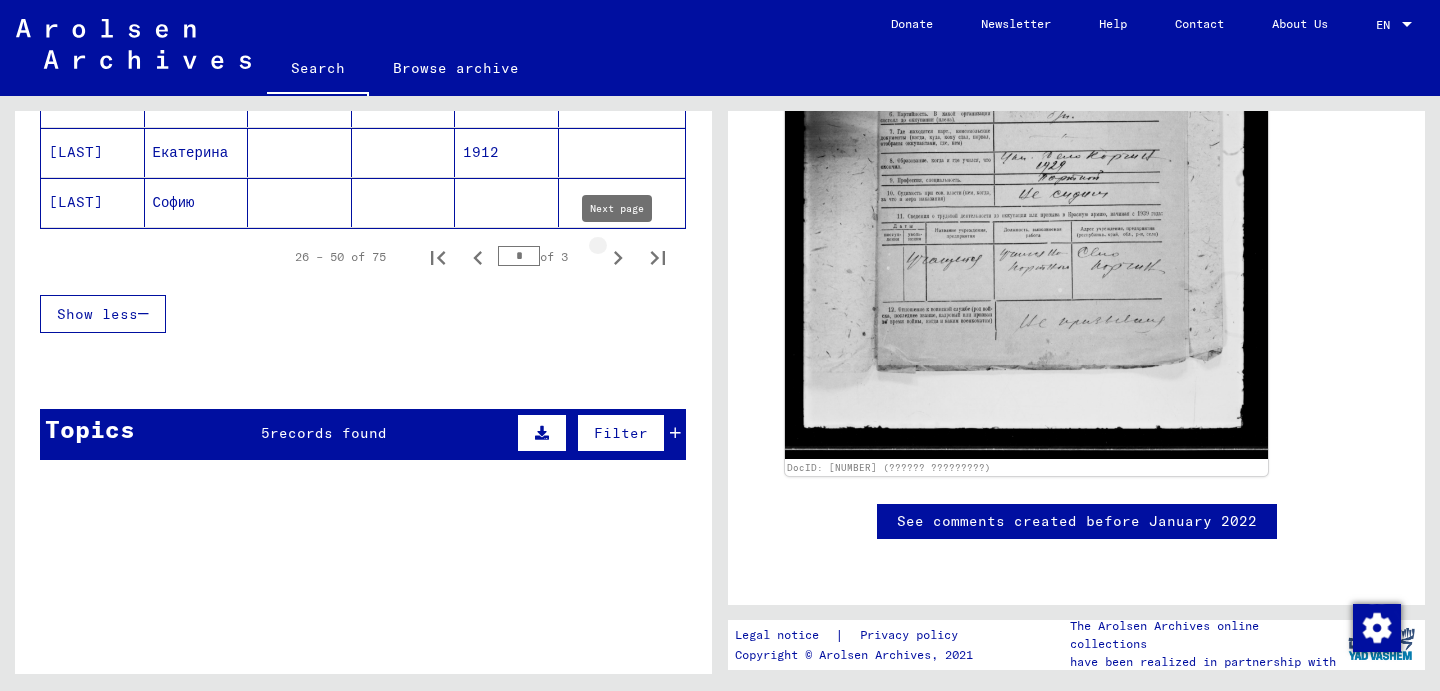 click 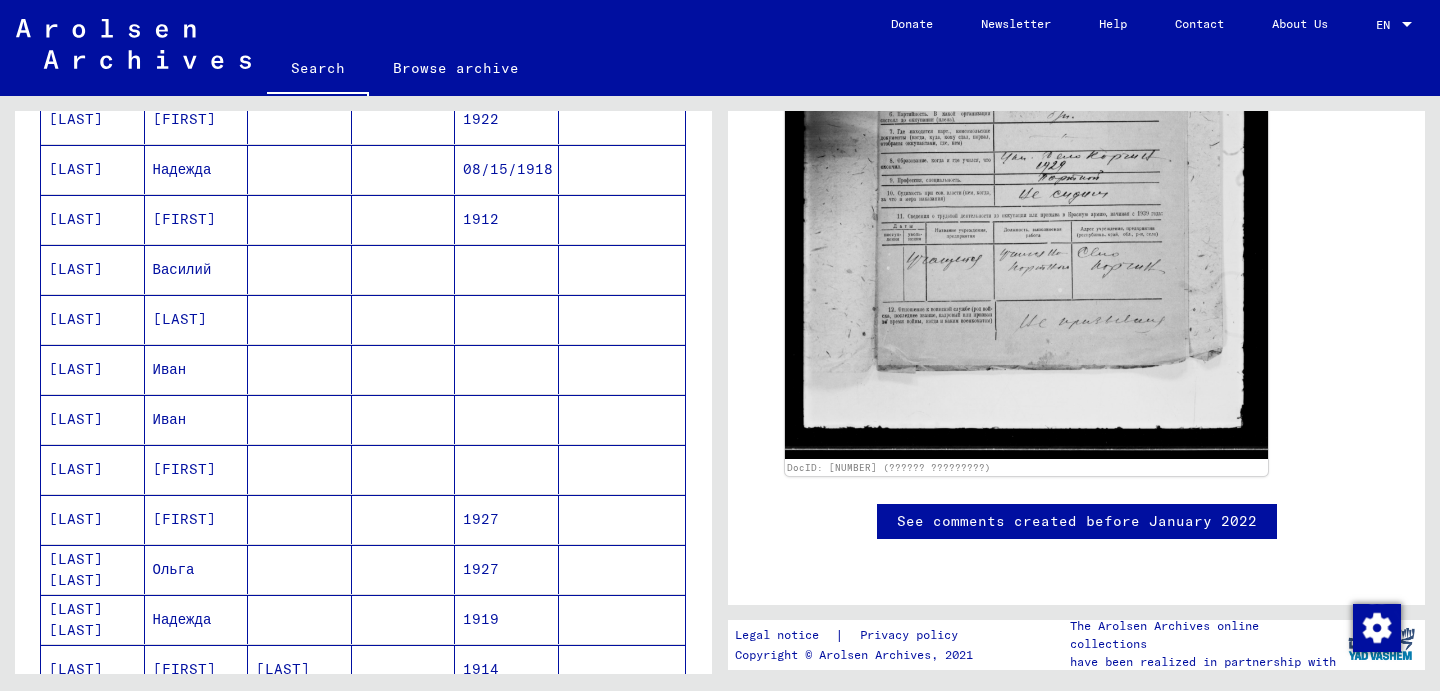 scroll, scrollTop: 956, scrollLeft: 0, axis: vertical 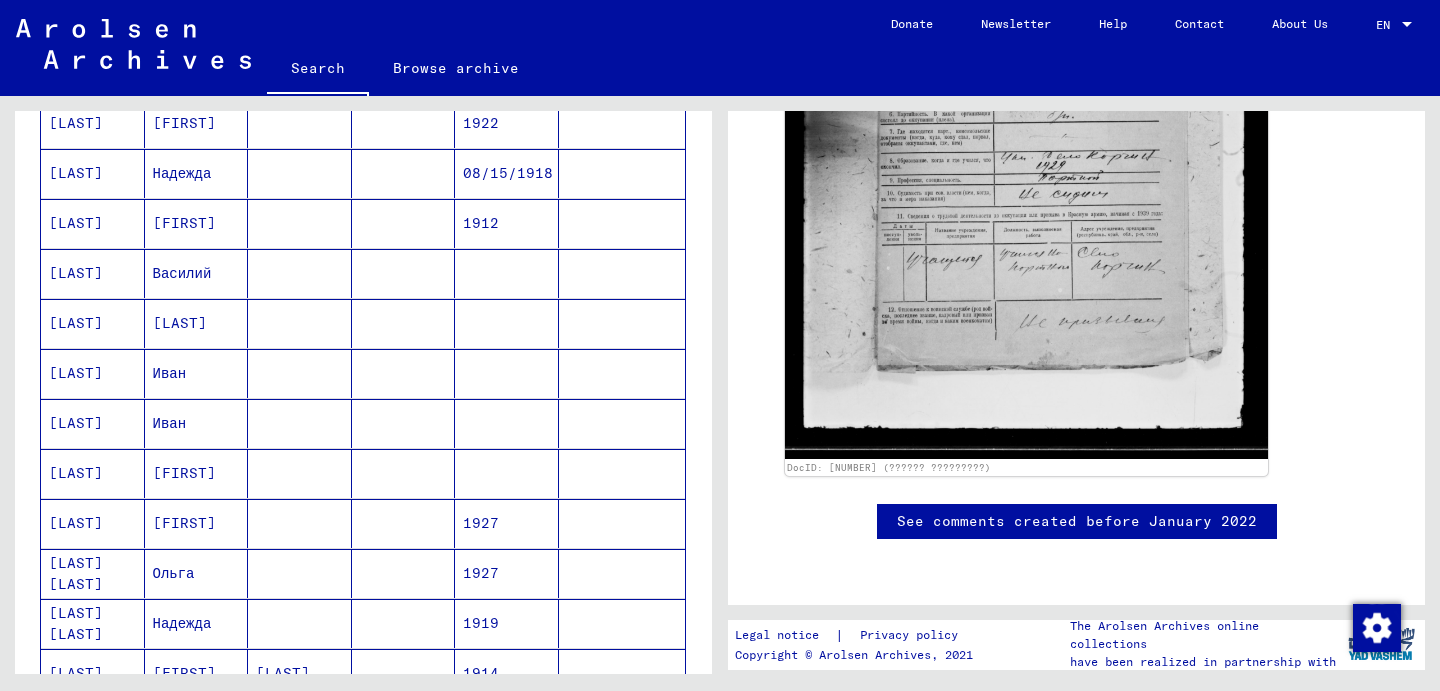 click on "Василий" at bounding box center (197, 323) 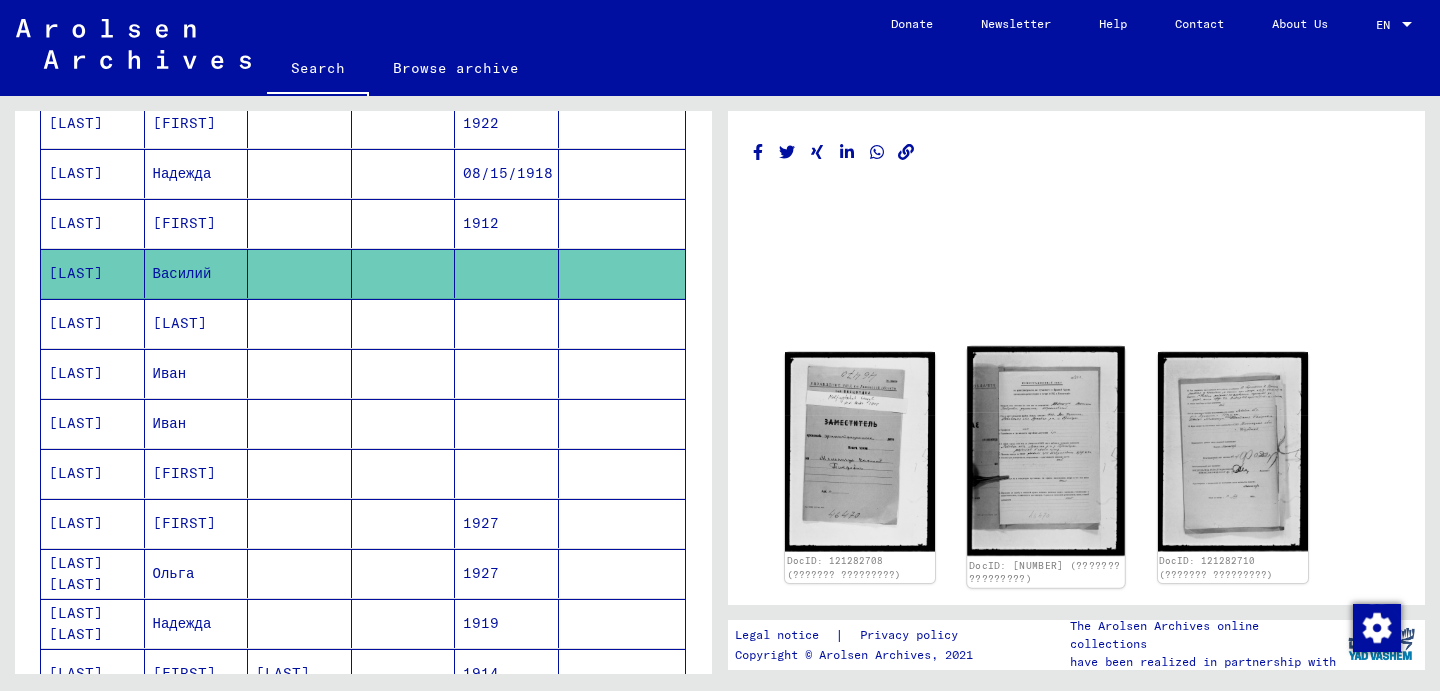 scroll, scrollTop: 0, scrollLeft: 0, axis: both 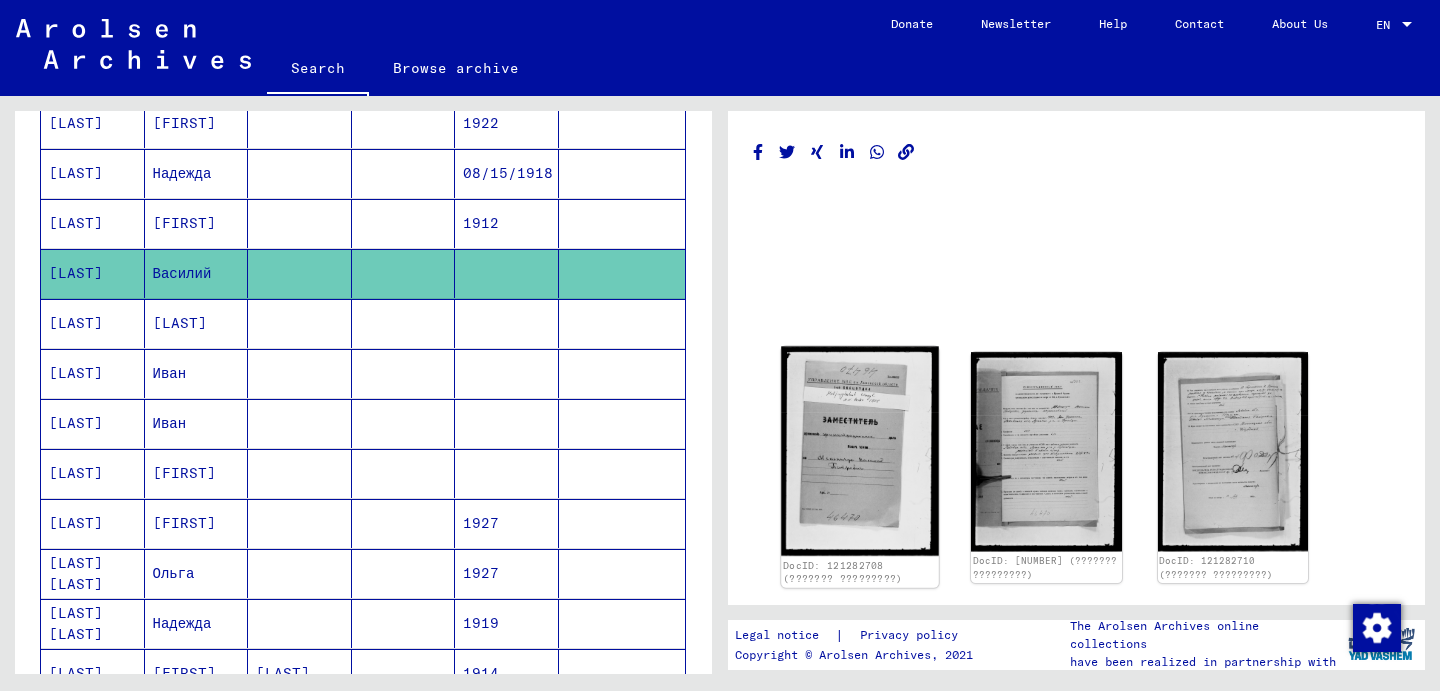 click 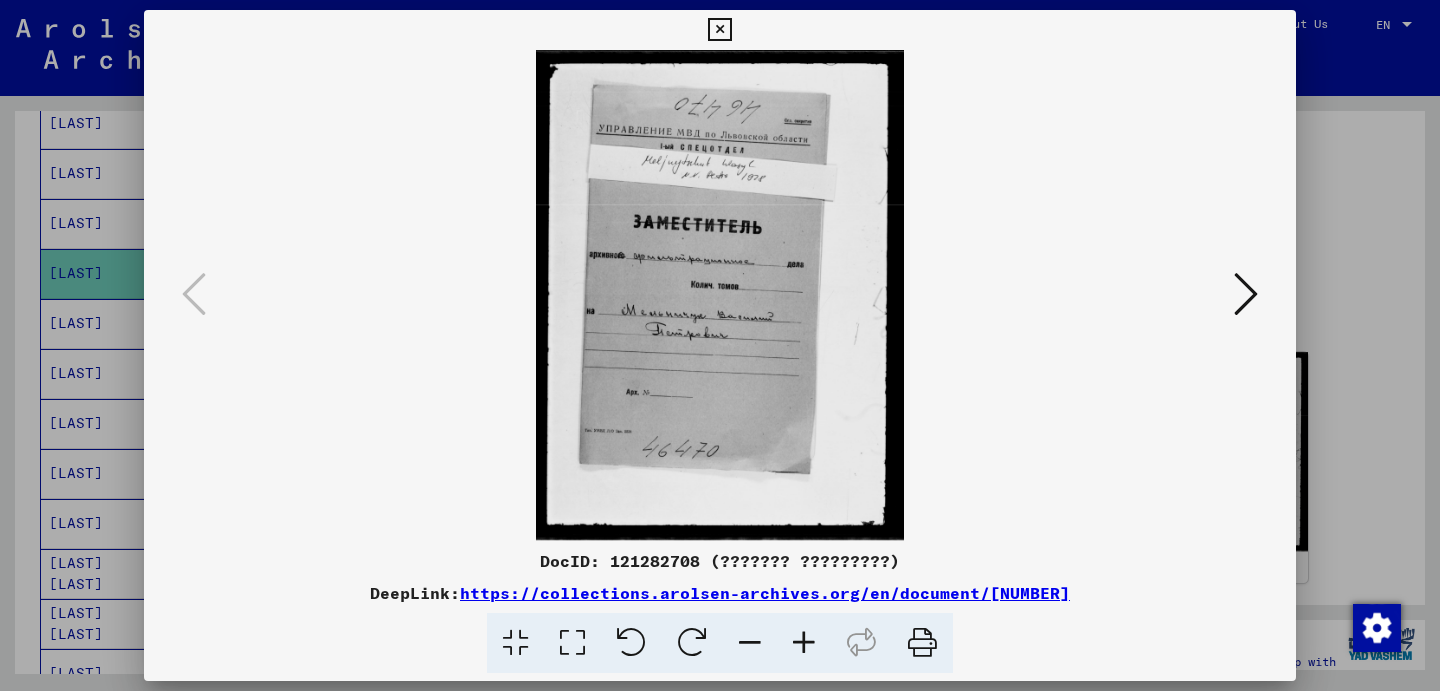click at bounding box center (1246, 294) 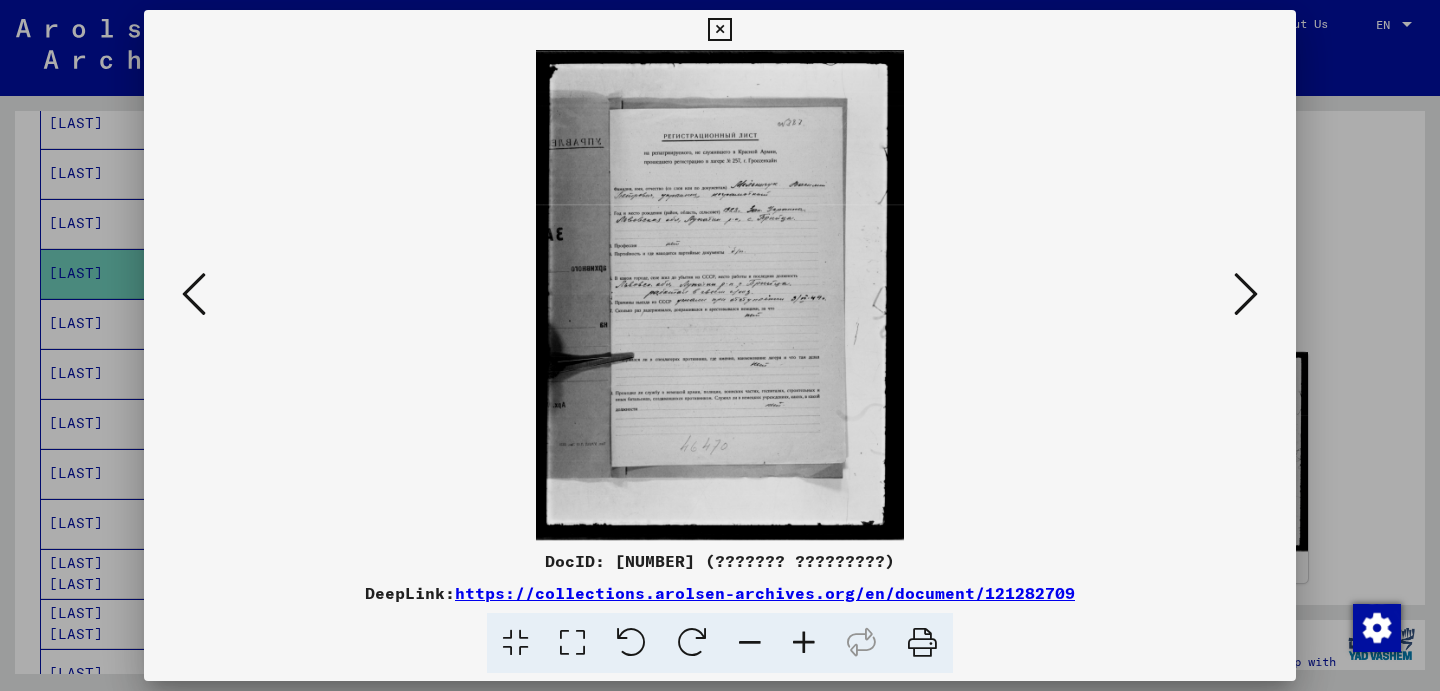 click at bounding box center (1246, 294) 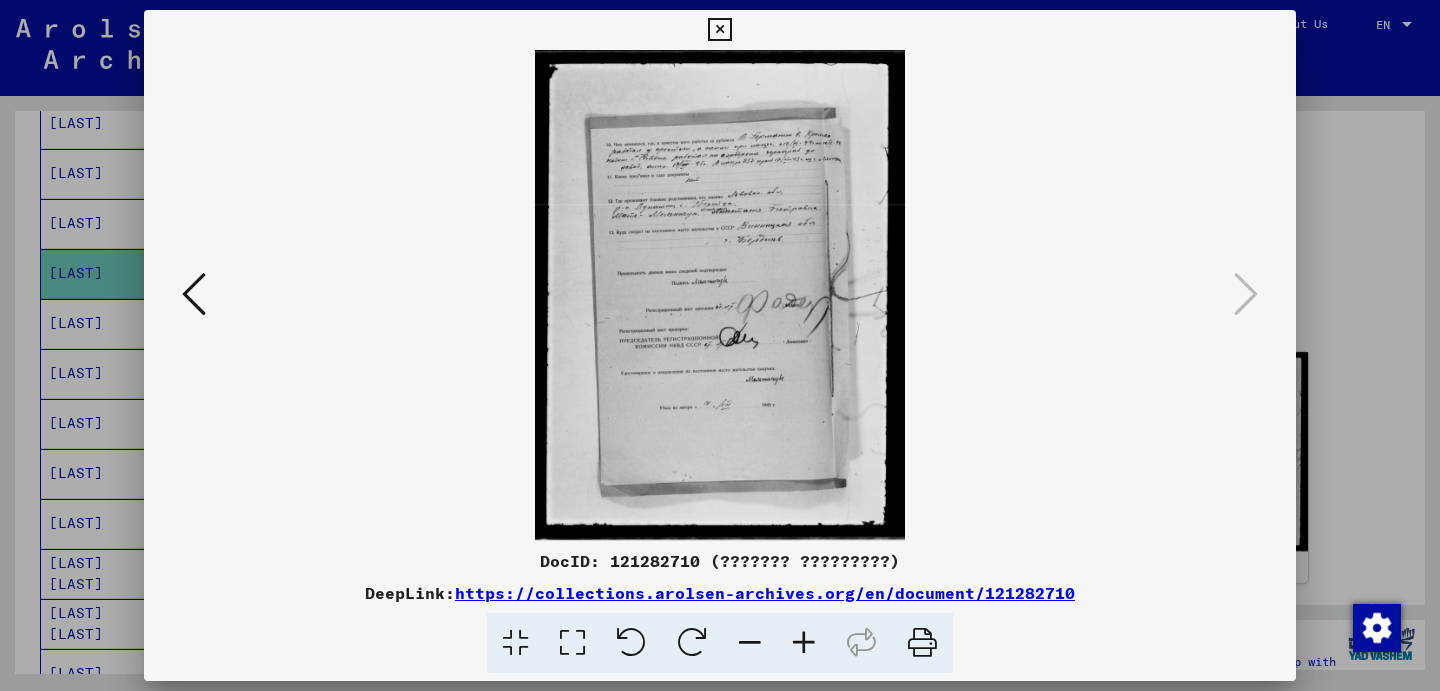 click at bounding box center (720, 345) 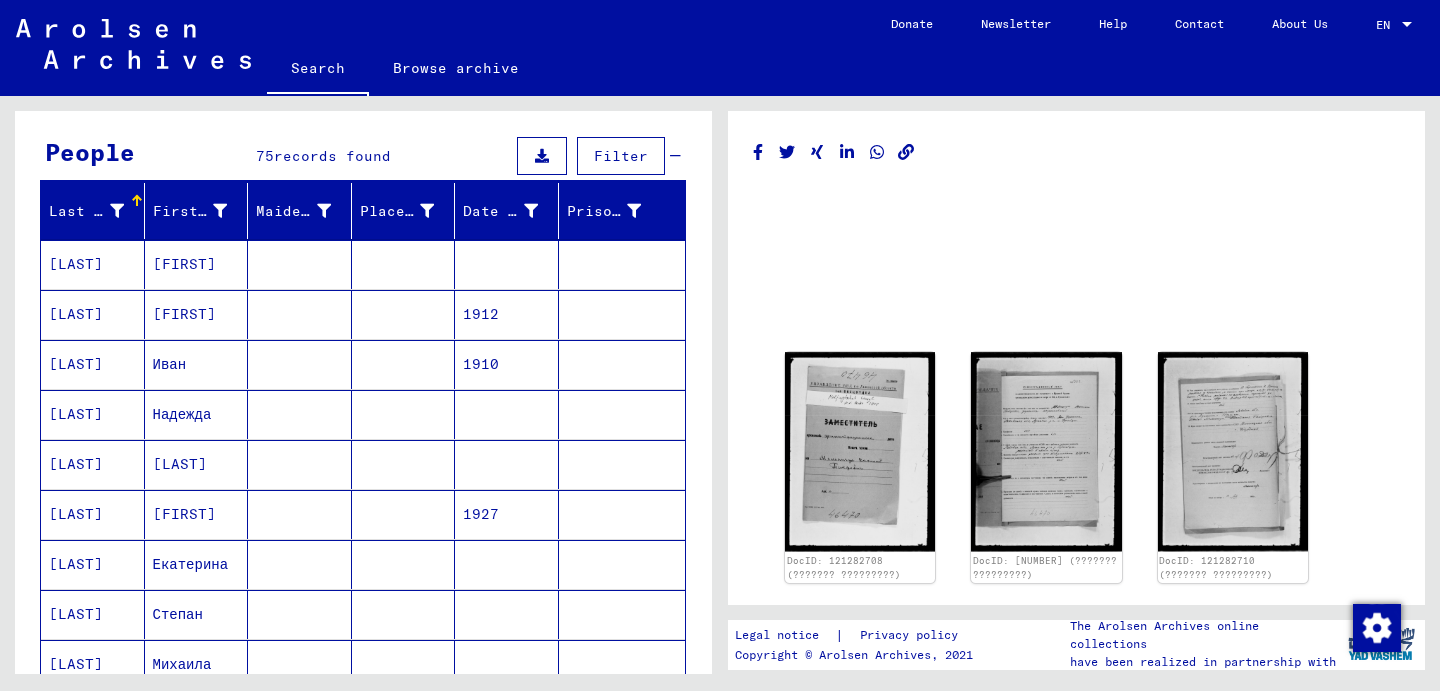 scroll, scrollTop: 156, scrollLeft: 0, axis: vertical 